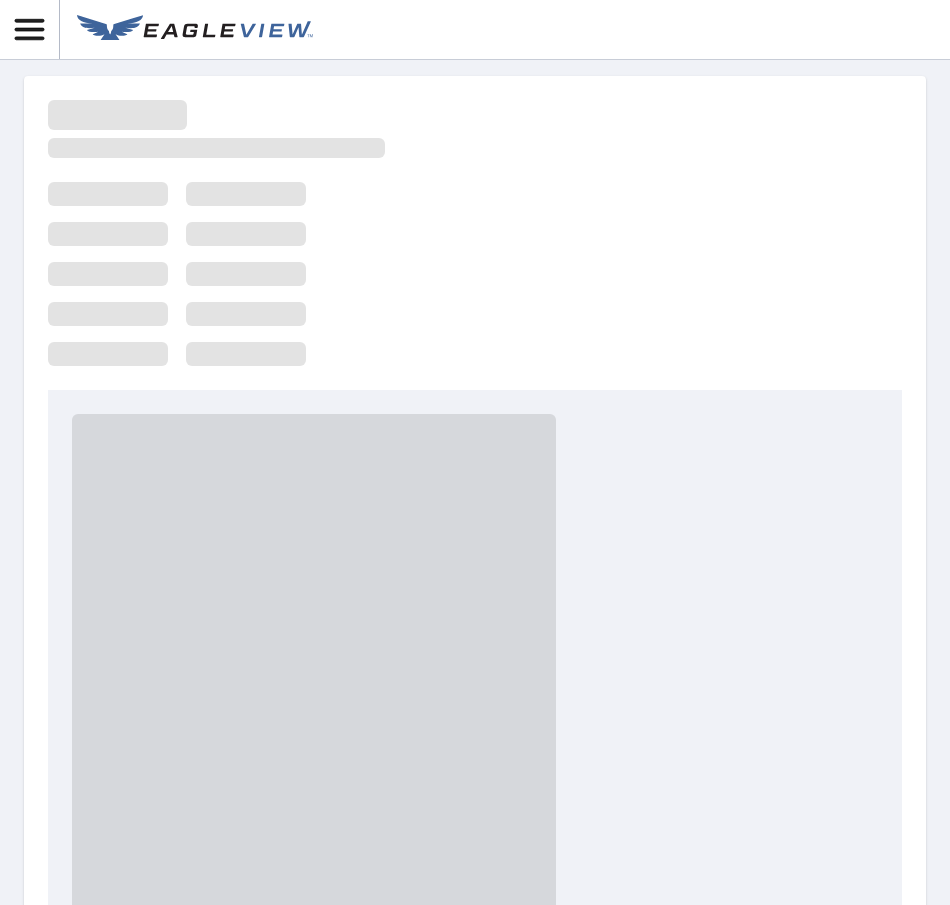 scroll, scrollTop: 0, scrollLeft: 0, axis: both 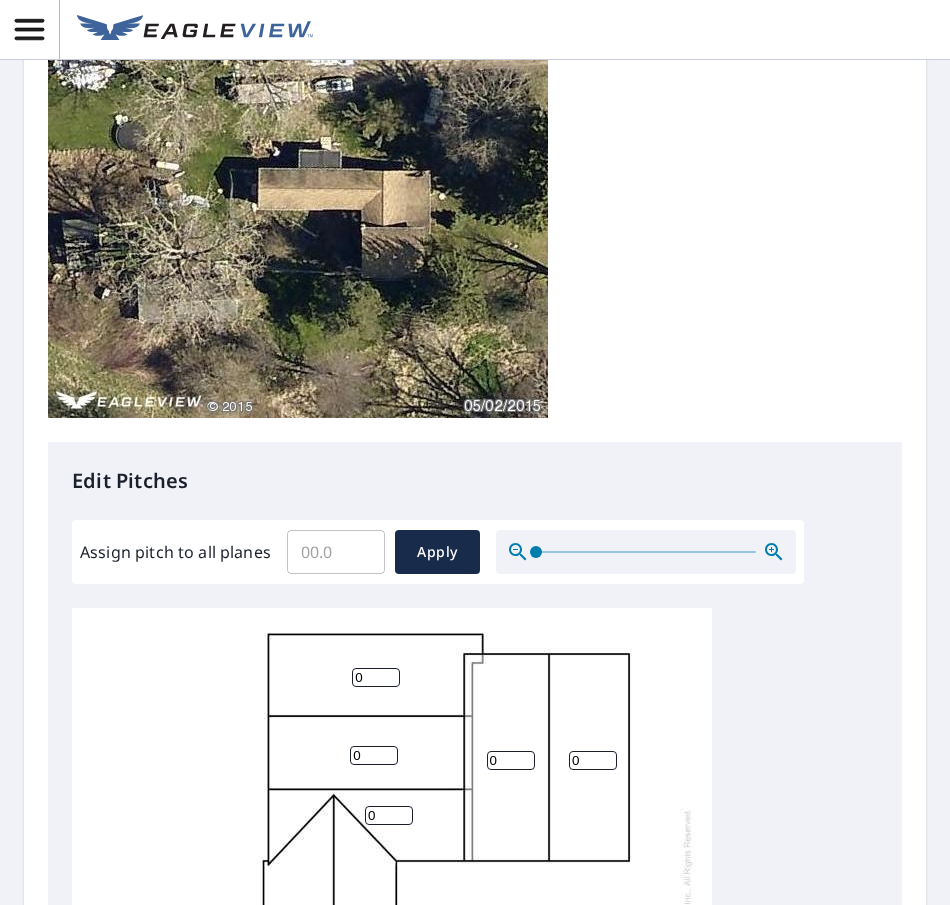 click on "0" at bounding box center [376, 677] 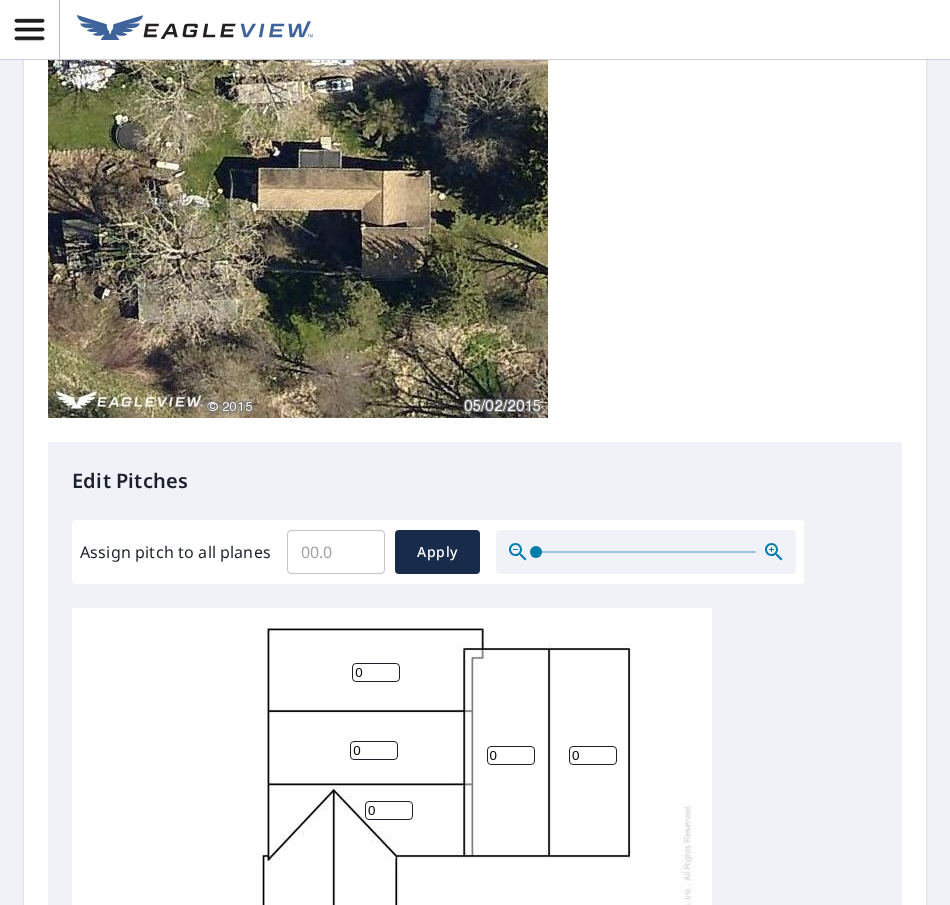 scroll, scrollTop: 20, scrollLeft: 0, axis: vertical 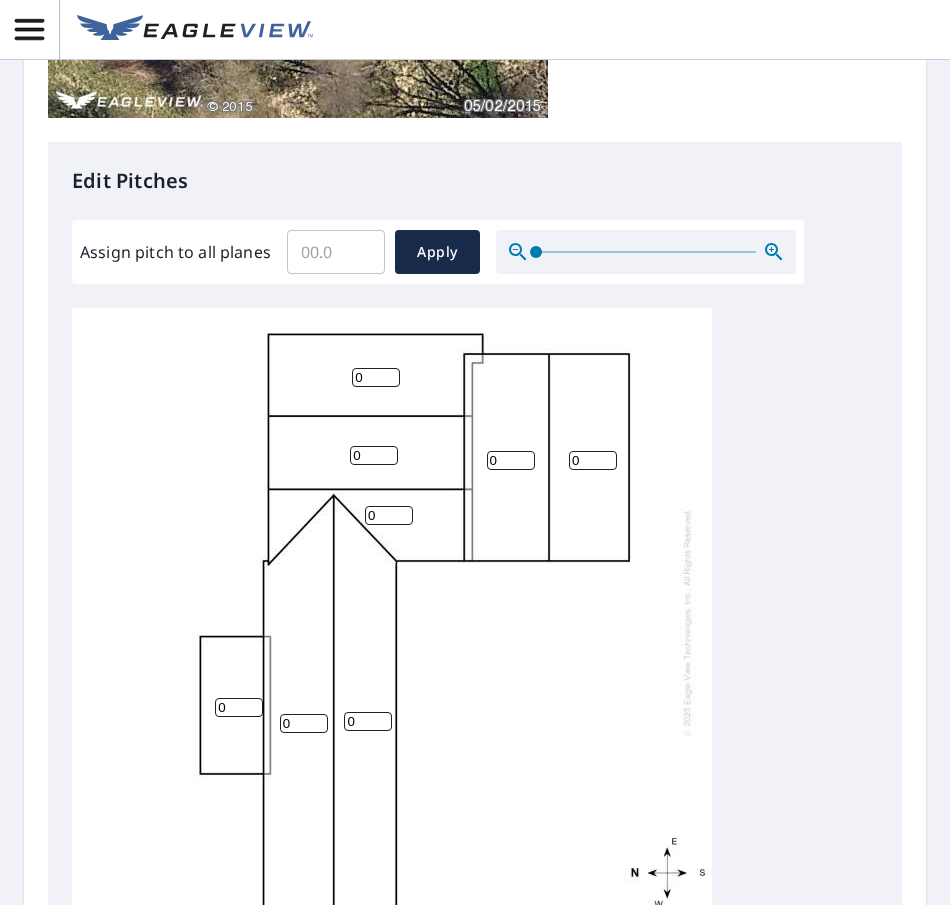 click on "0" at bounding box center (239, 707) 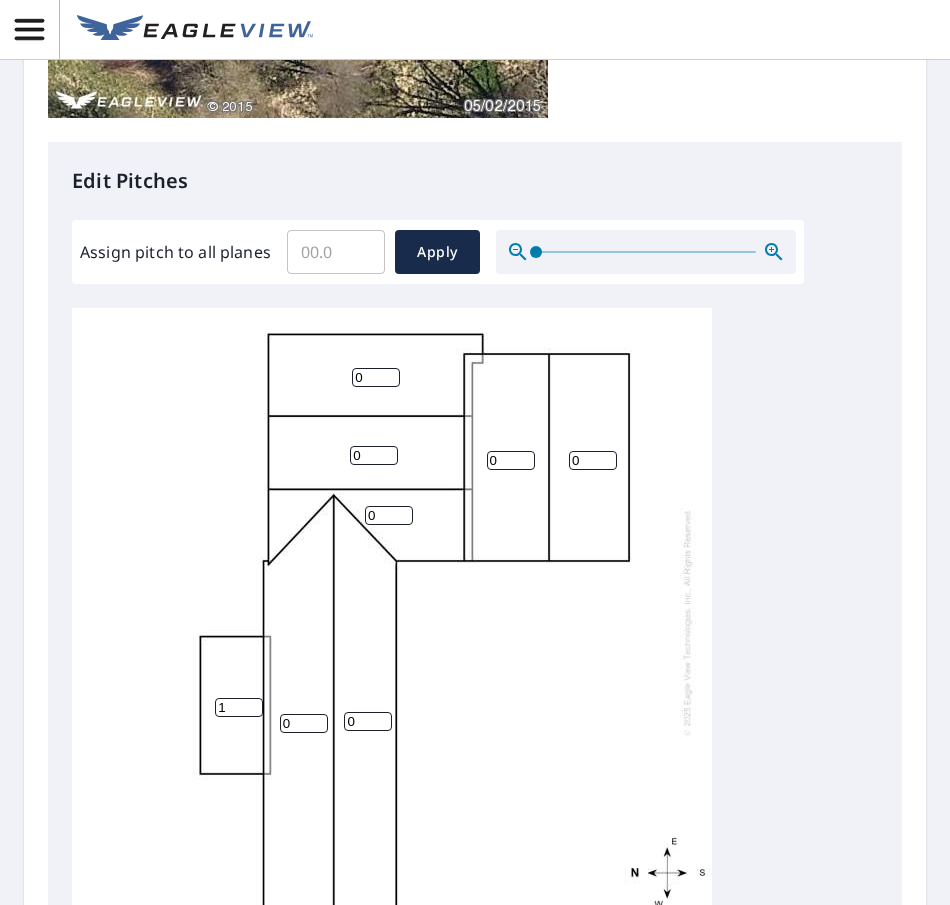 type on "1" 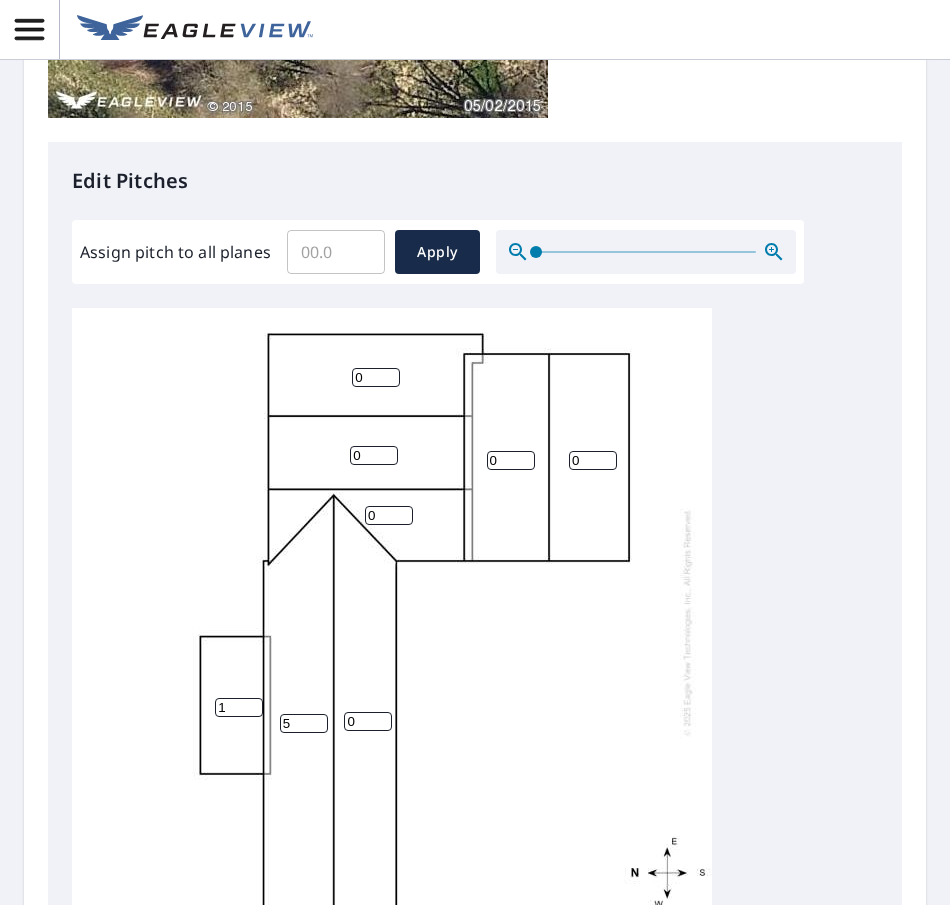 type on "5" 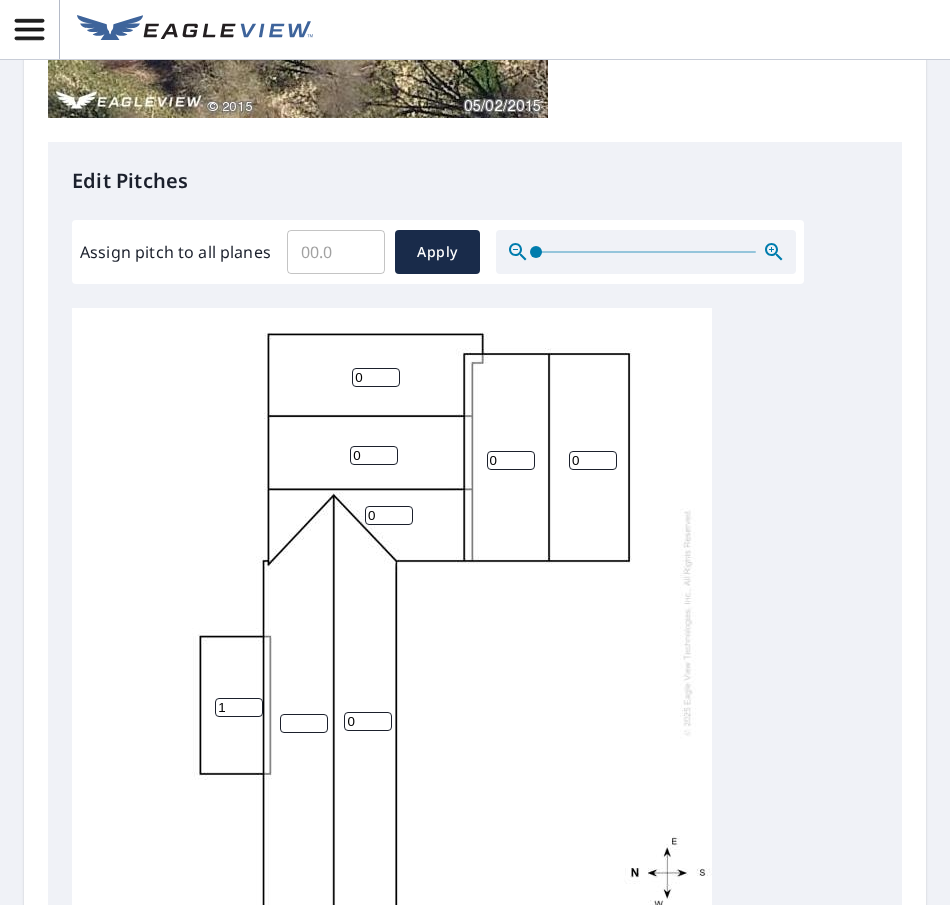 type on "5" 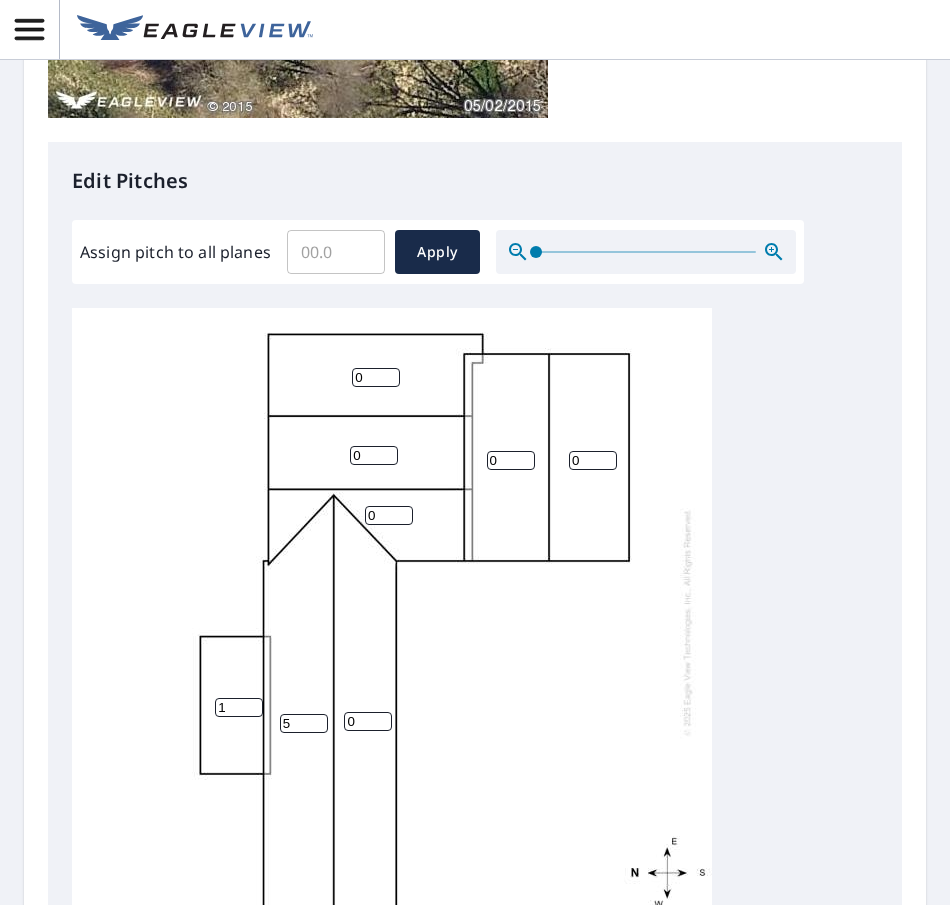 click on "0" at bounding box center [368, 721] 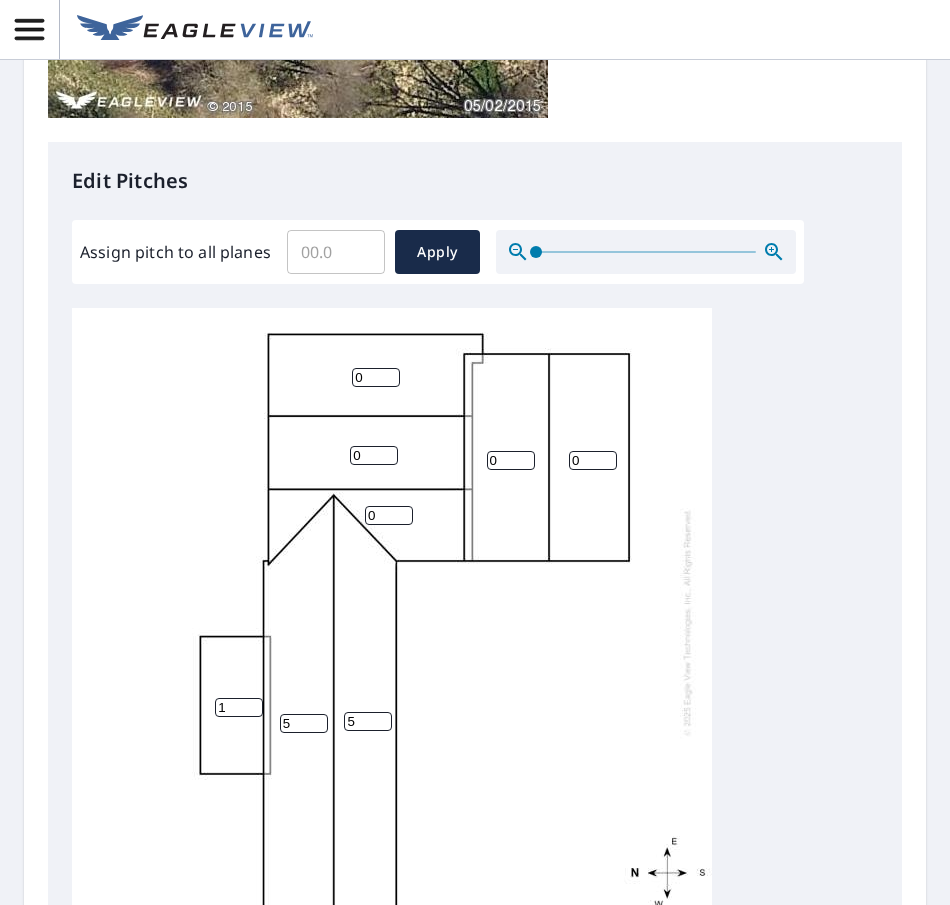 type on "5" 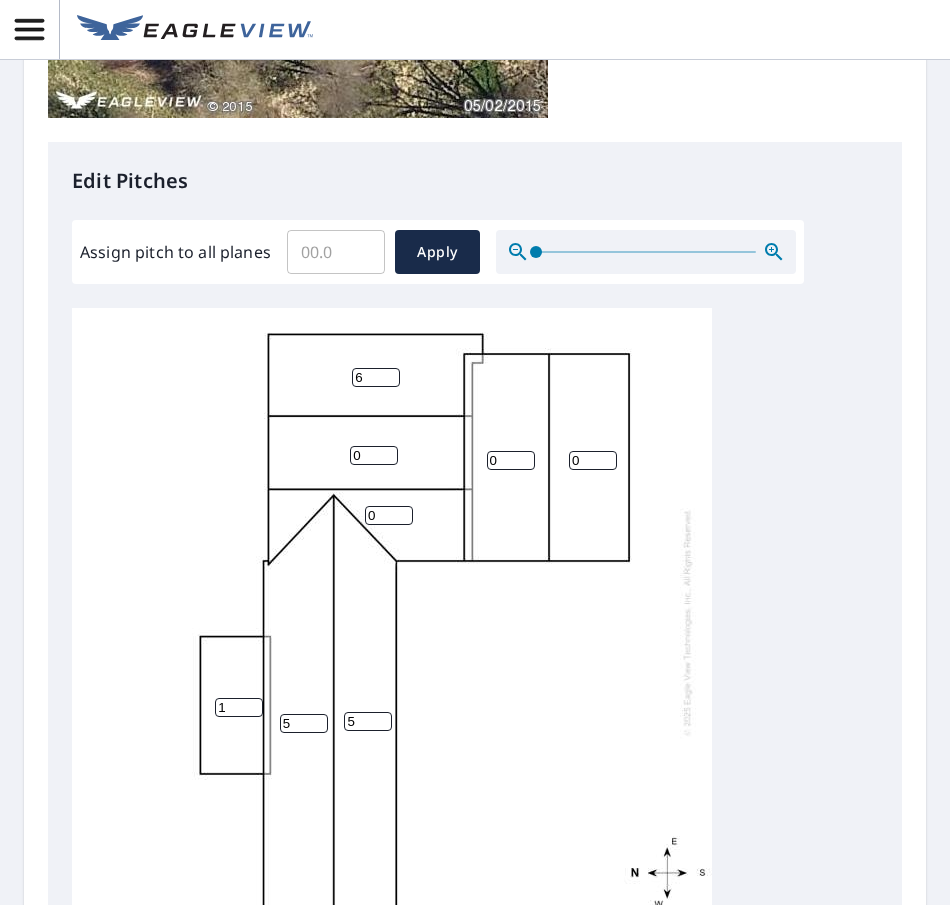 type on "6" 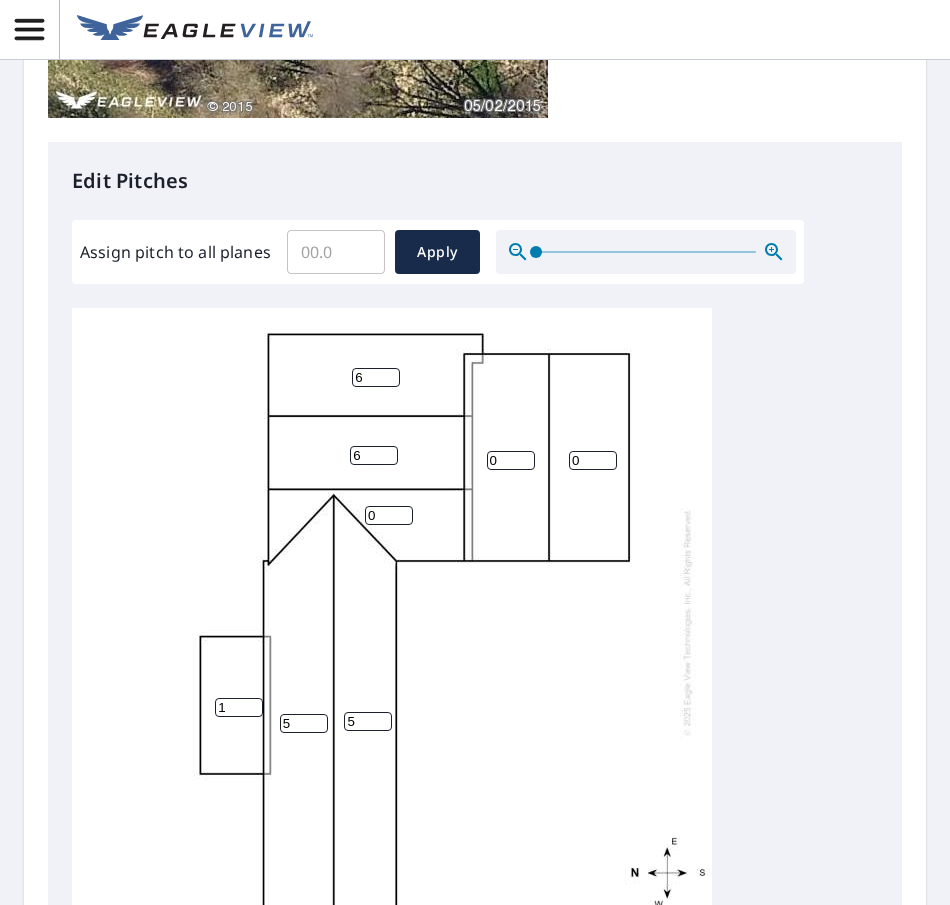 type on "6" 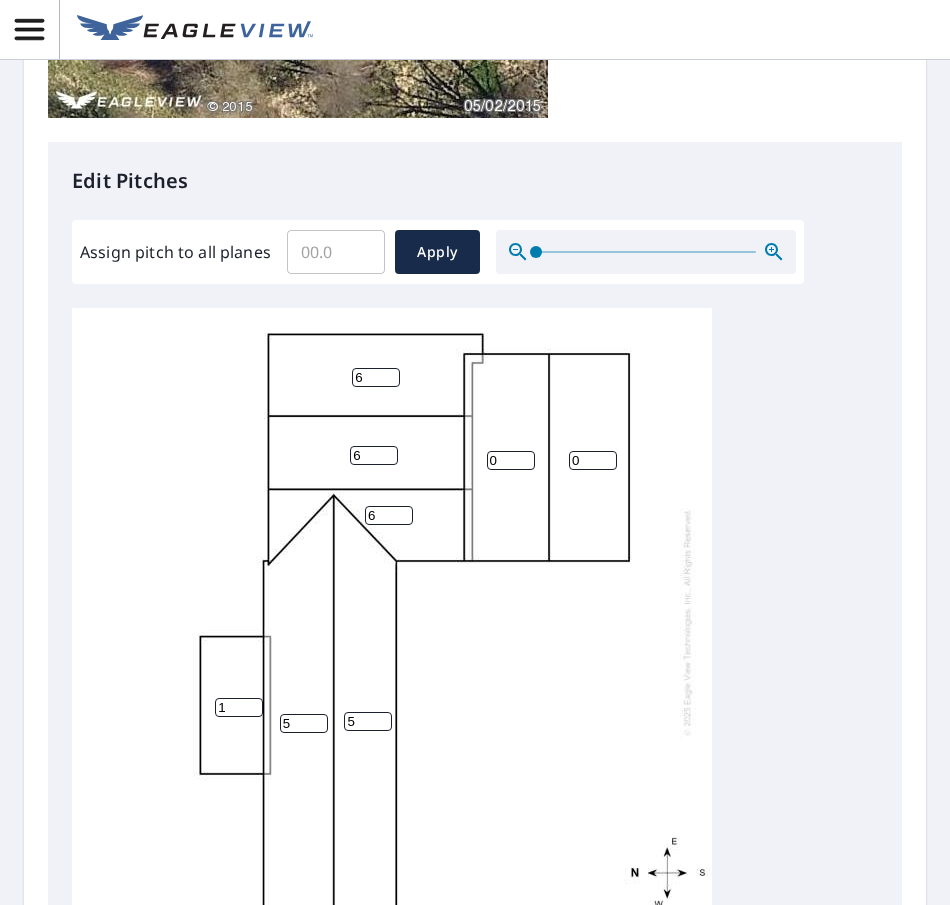 type on "6" 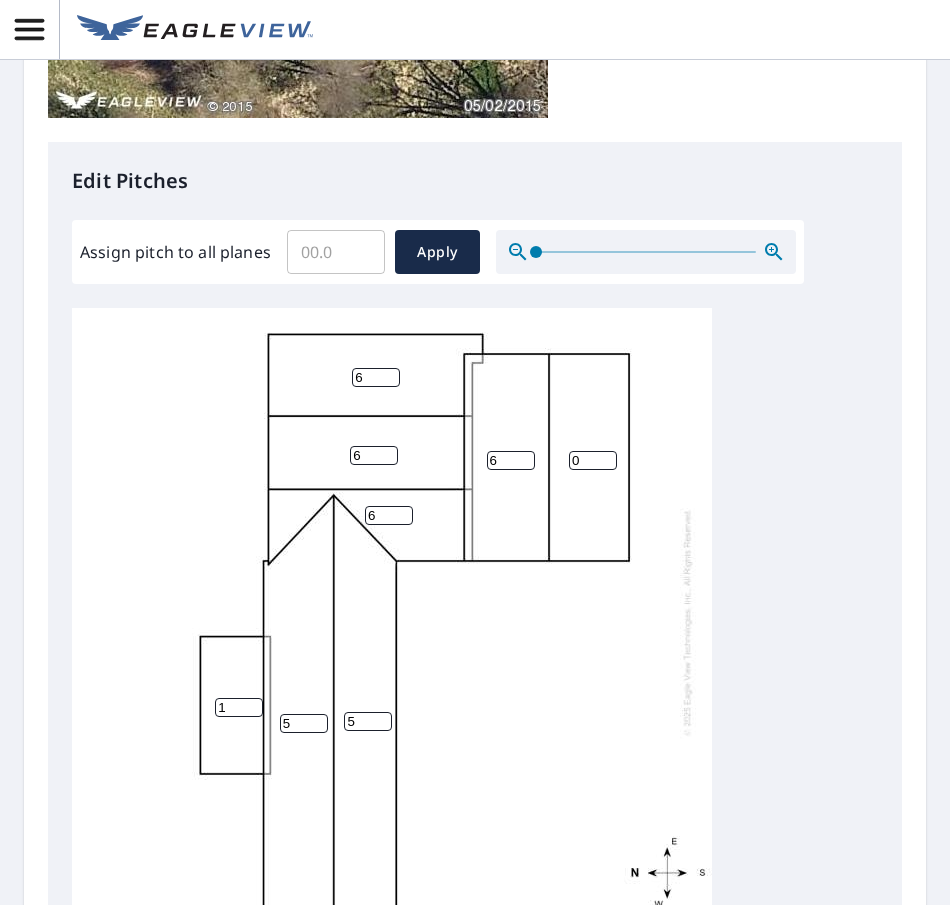type on "6" 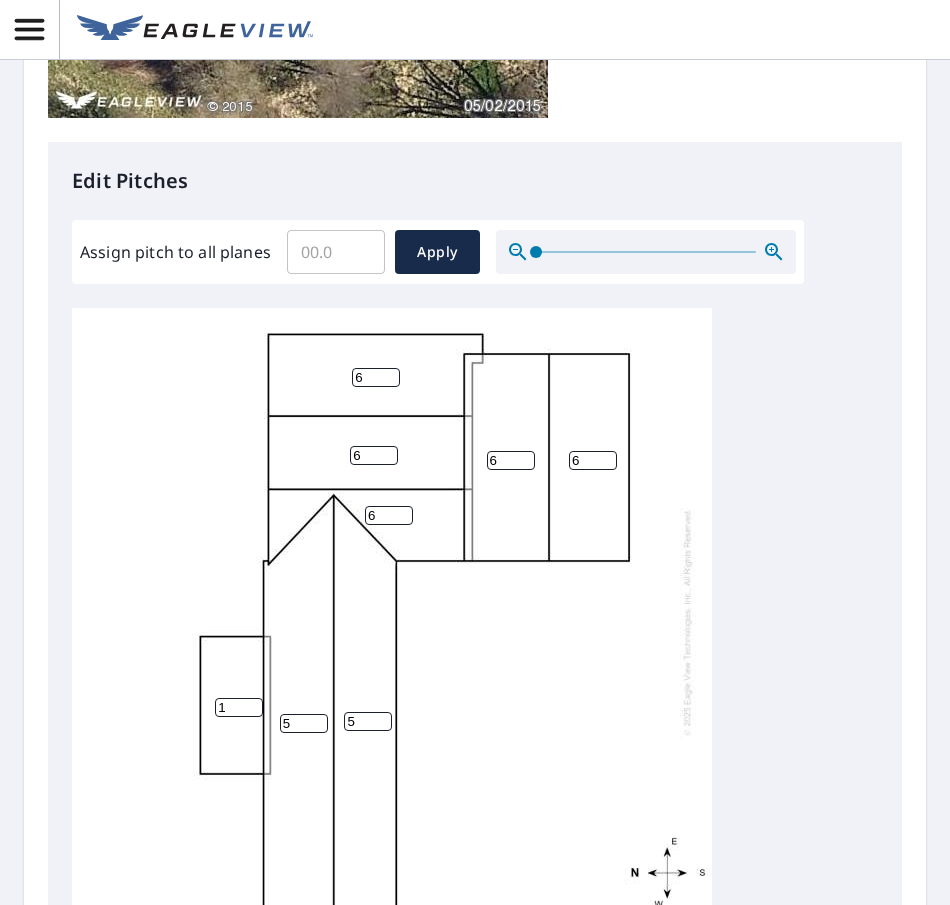 type on "6" 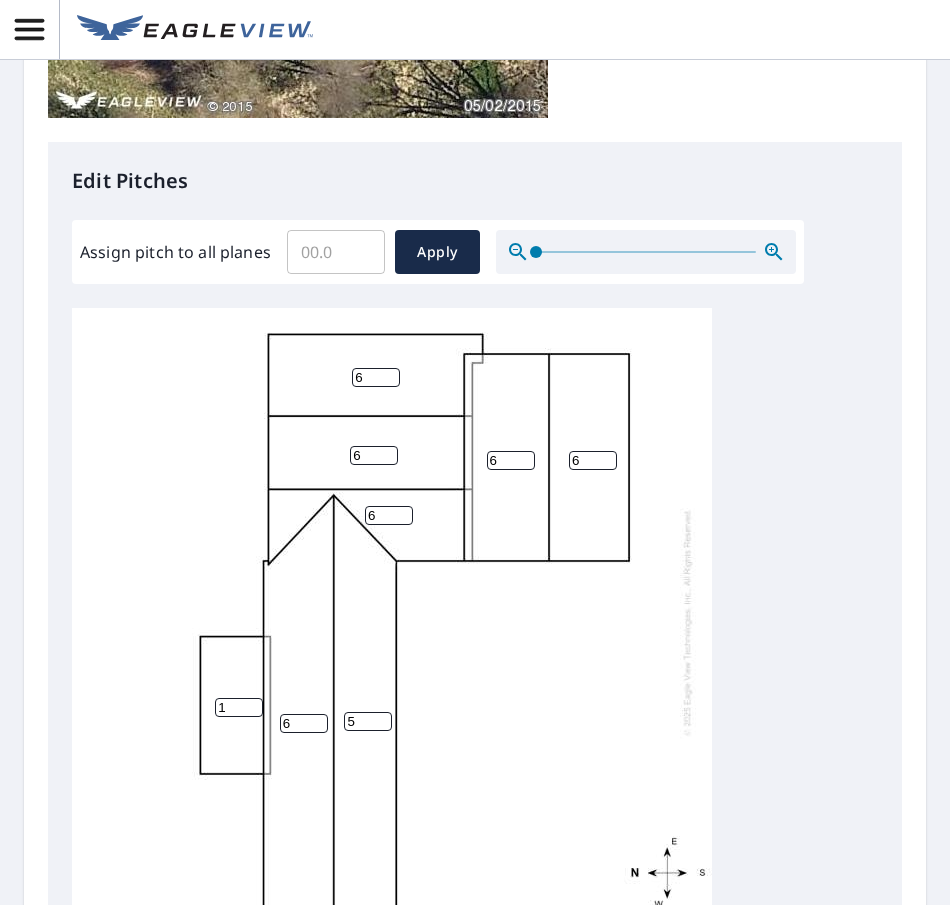 type on "6" 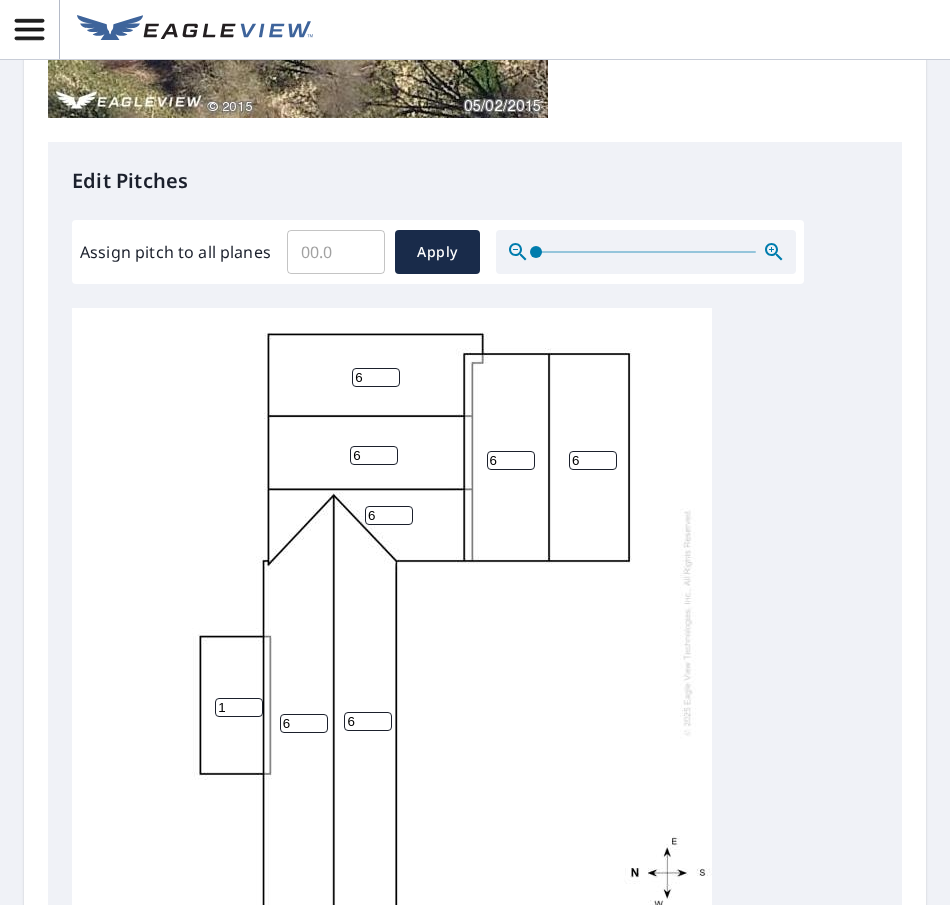 type on "6" 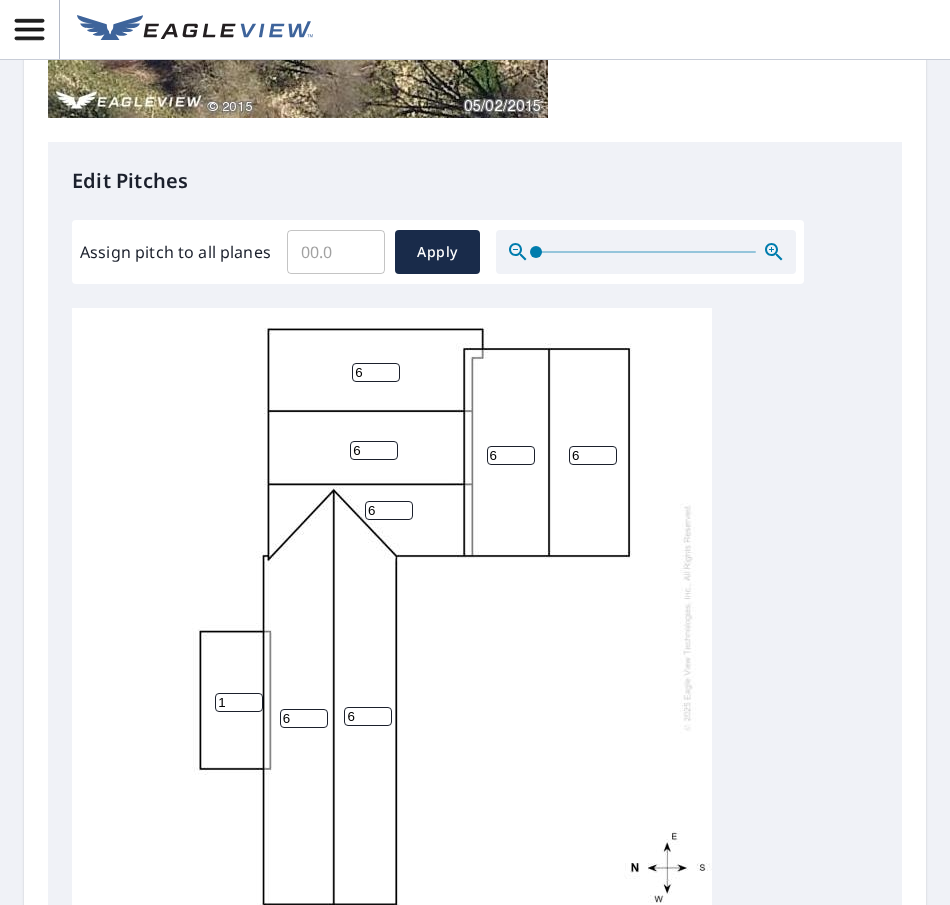 scroll, scrollTop: 20, scrollLeft: 0, axis: vertical 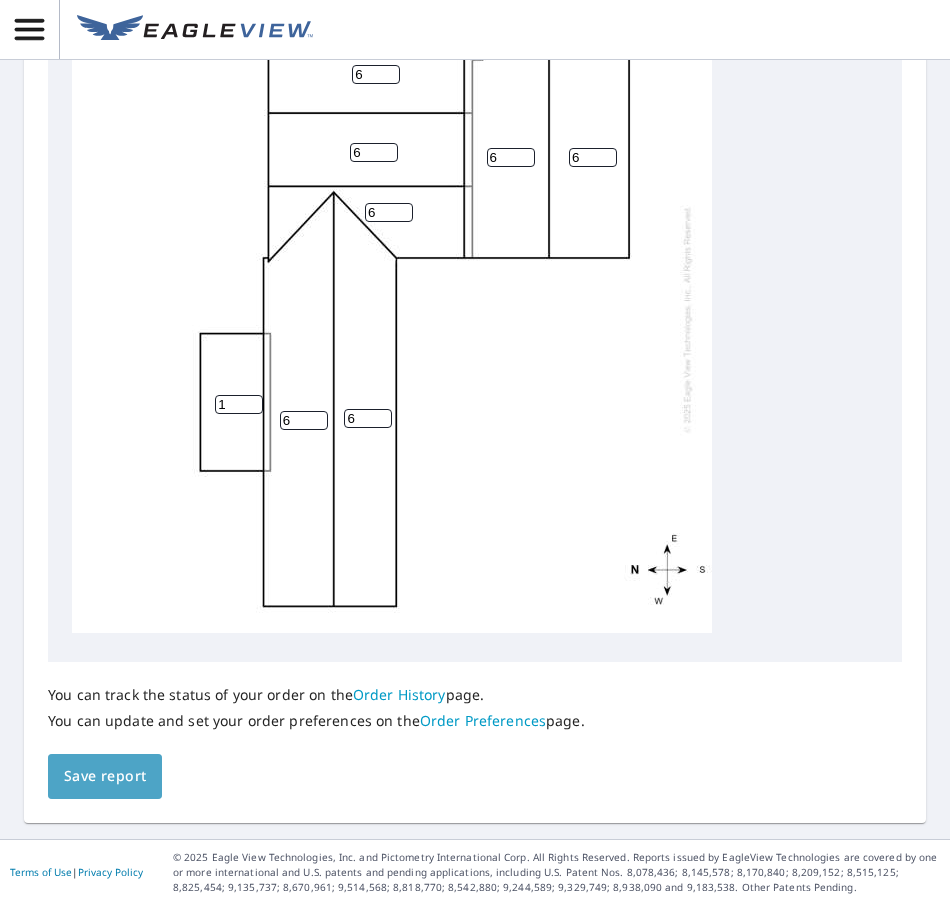 click on "Save report" at bounding box center (105, 776) 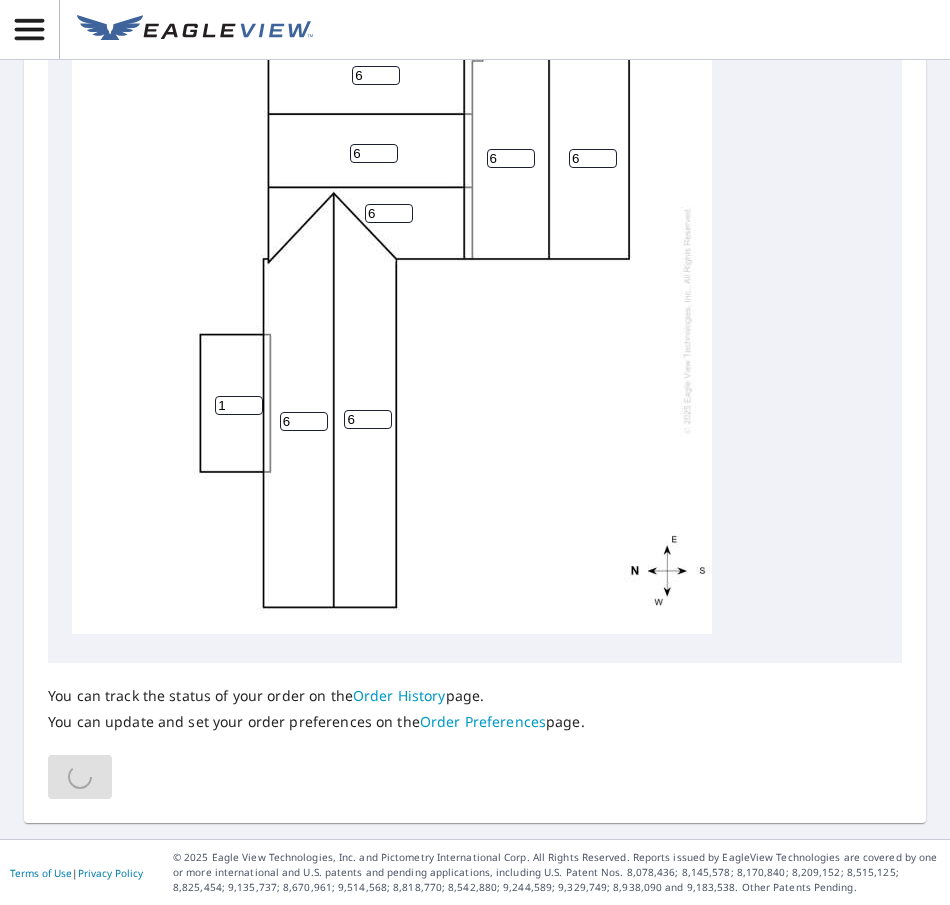 scroll, scrollTop: 0, scrollLeft: 0, axis: both 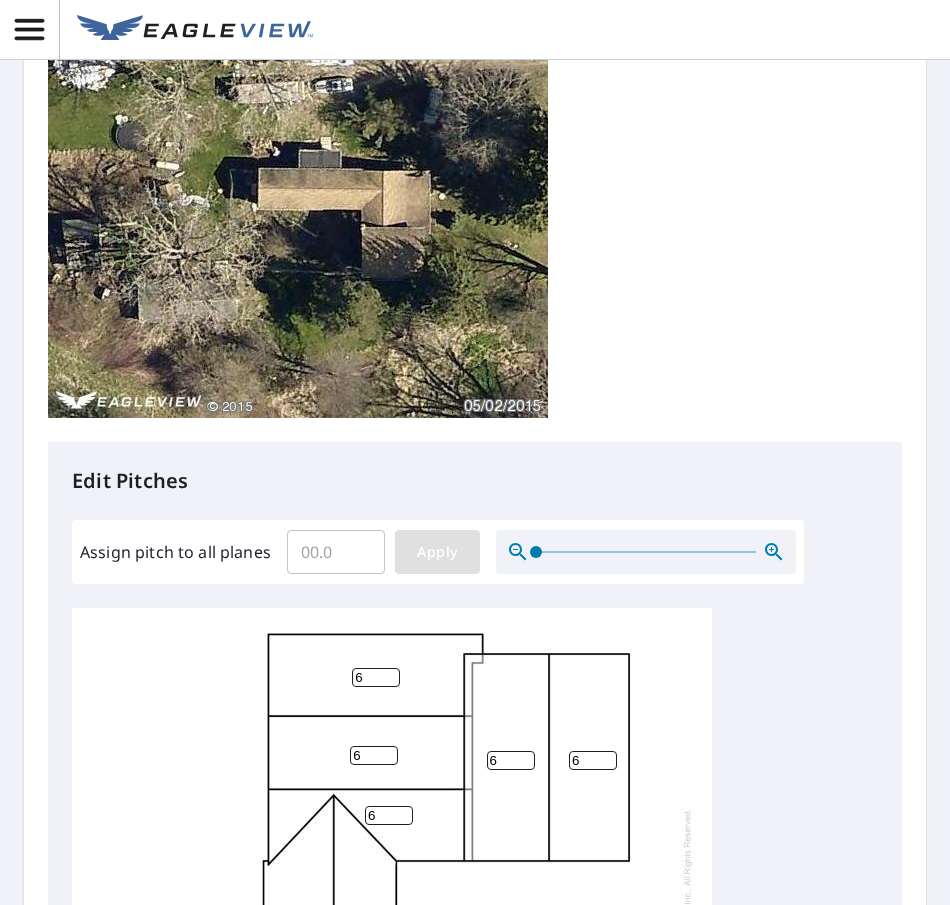 click on "Apply" at bounding box center [437, 552] 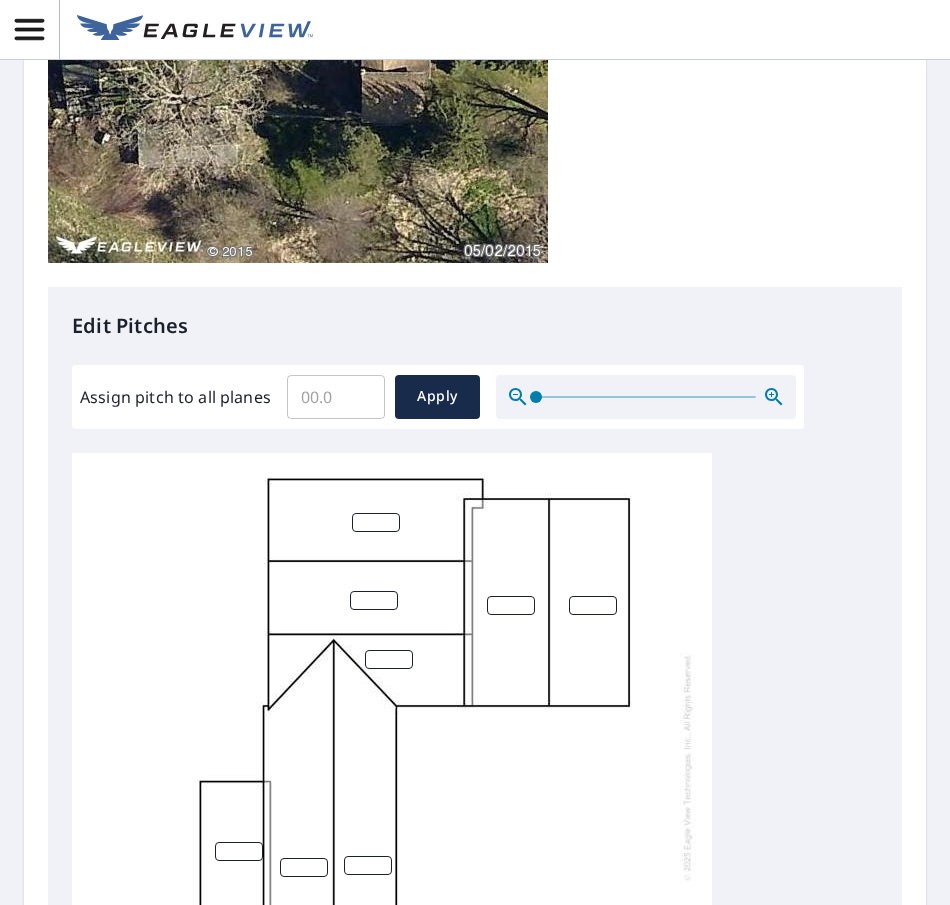 scroll, scrollTop: 800, scrollLeft: 0, axis: vertical 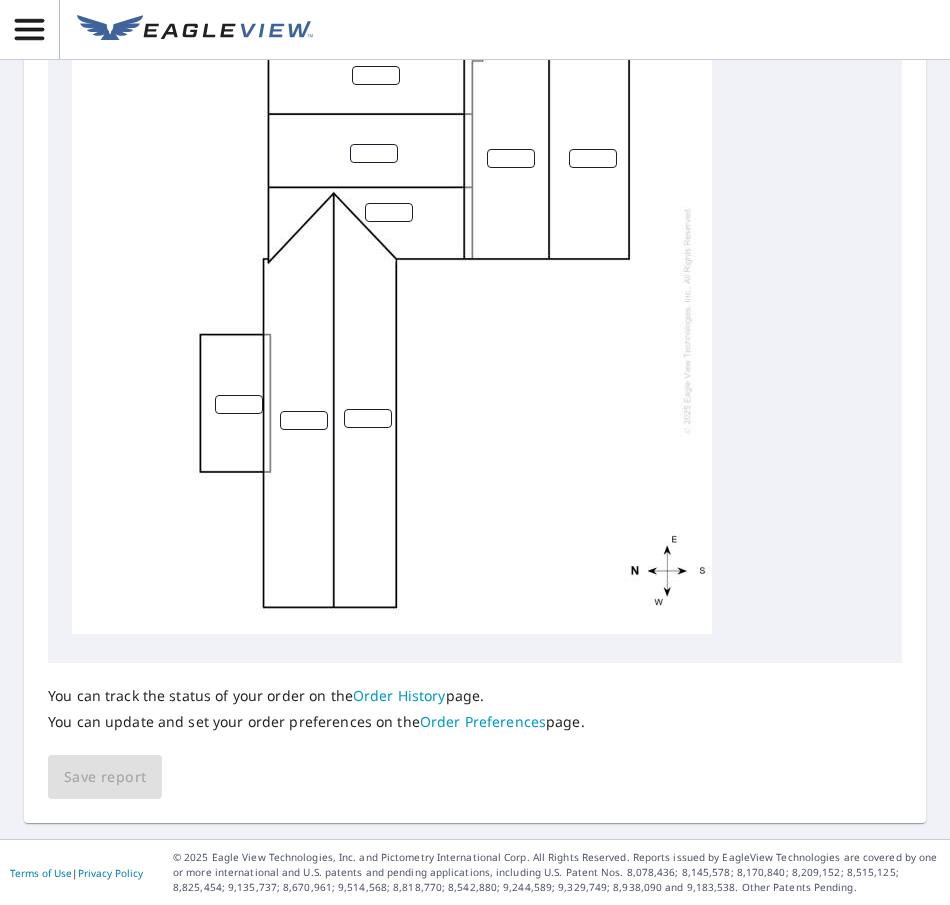 click at bounding box center [374, 153] 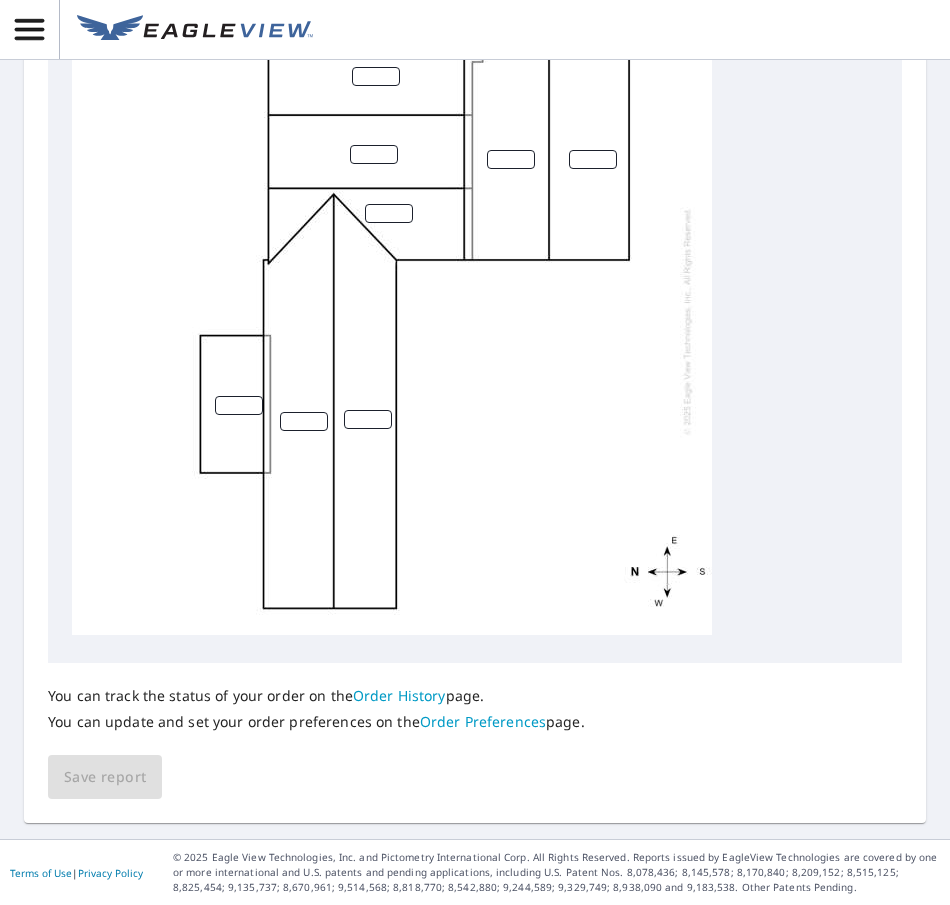 scroll, scrollTop: 0, scrollLeft: 0, axis: both 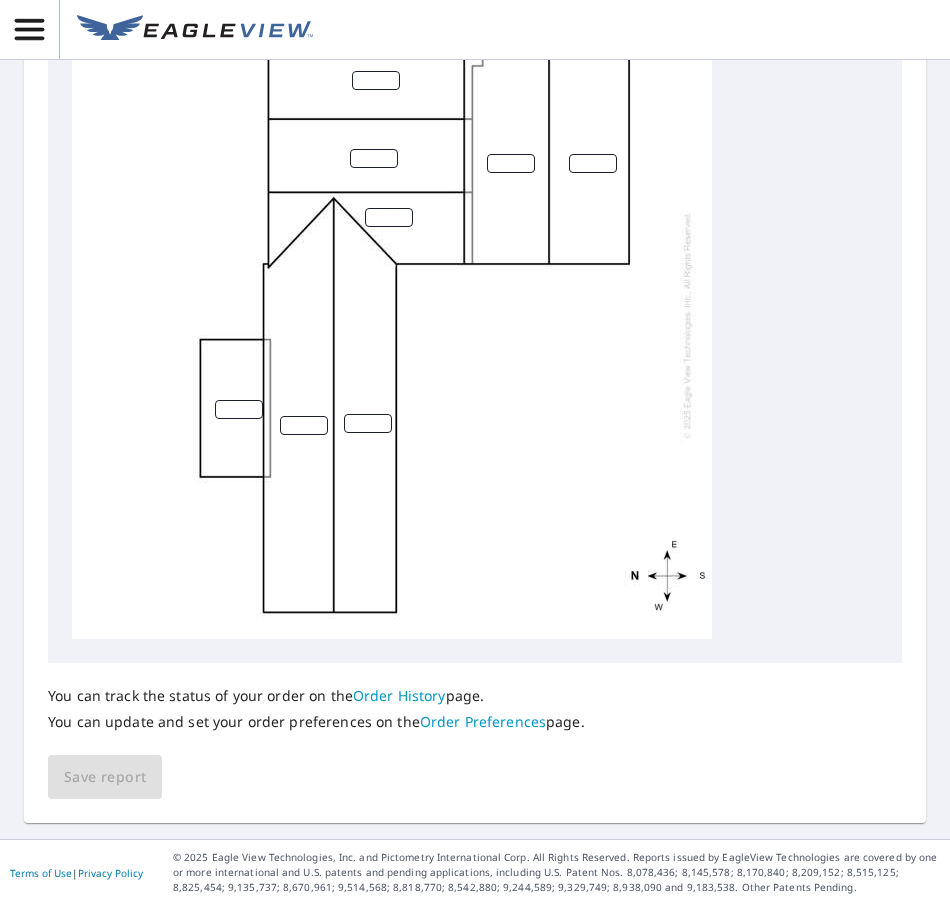 click at bounding box center [376, 80] 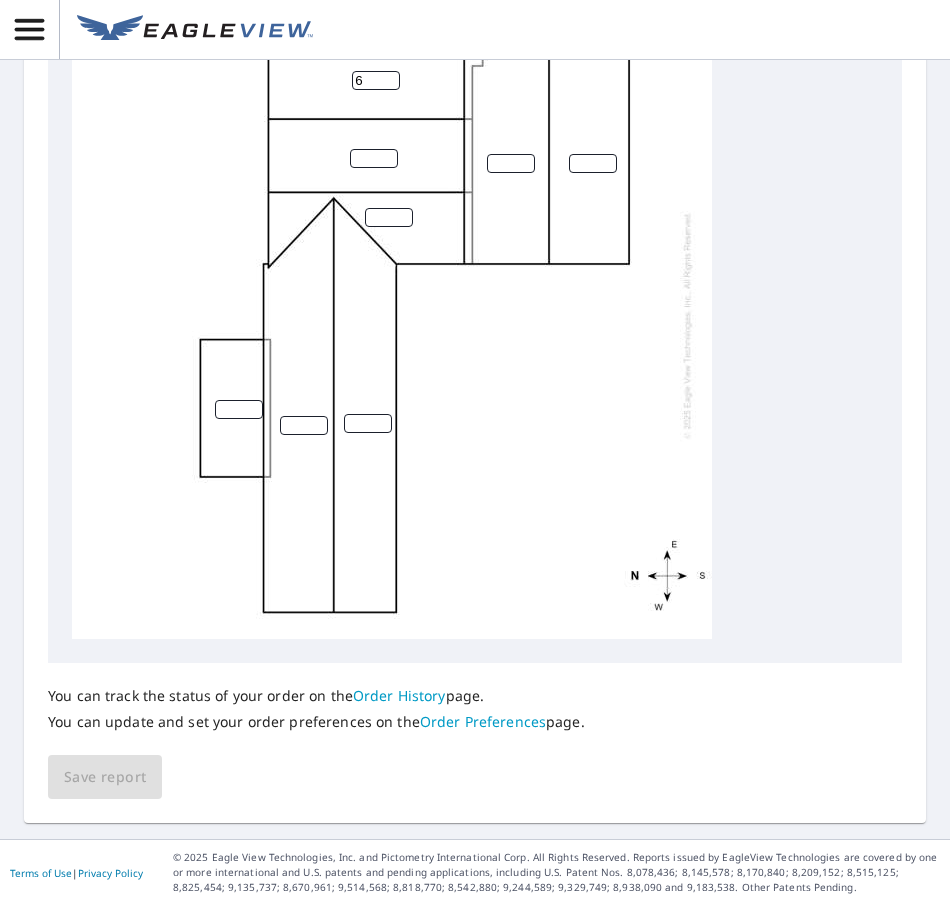 type on "6" 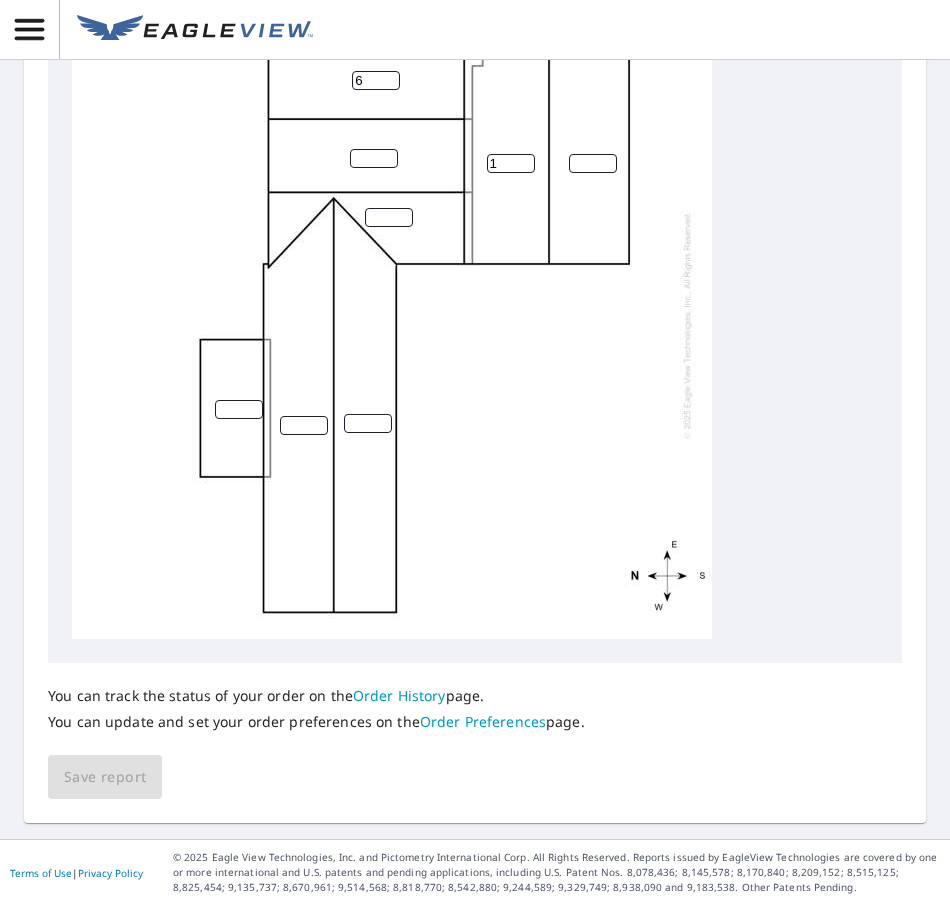 click on "1" at bounding box center [511, 163] 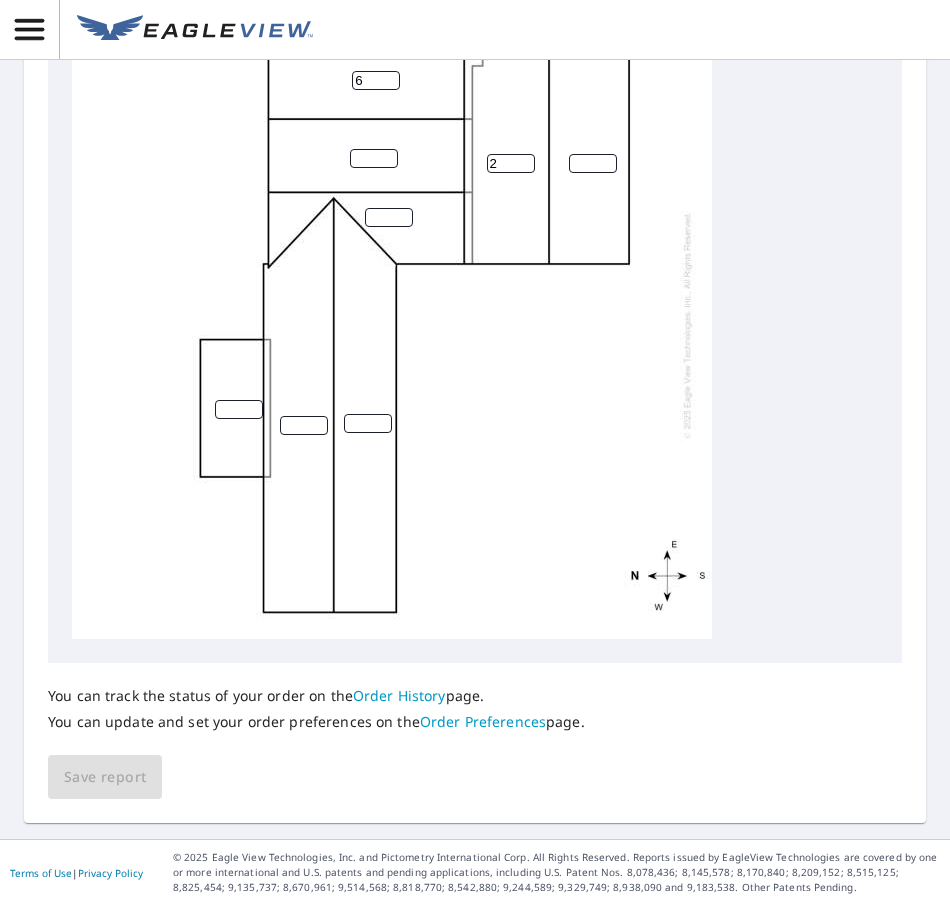 click on "2" at bounding box center (511, 163) 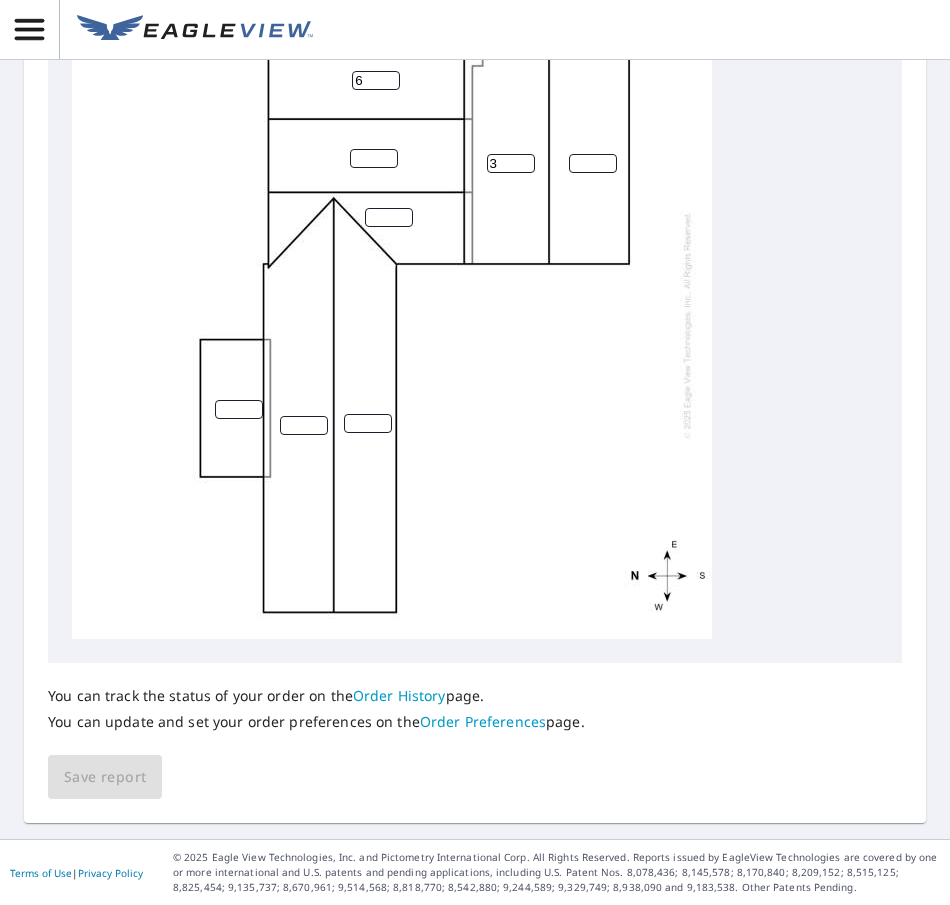 click on "3" at bounding box center (511, 163) 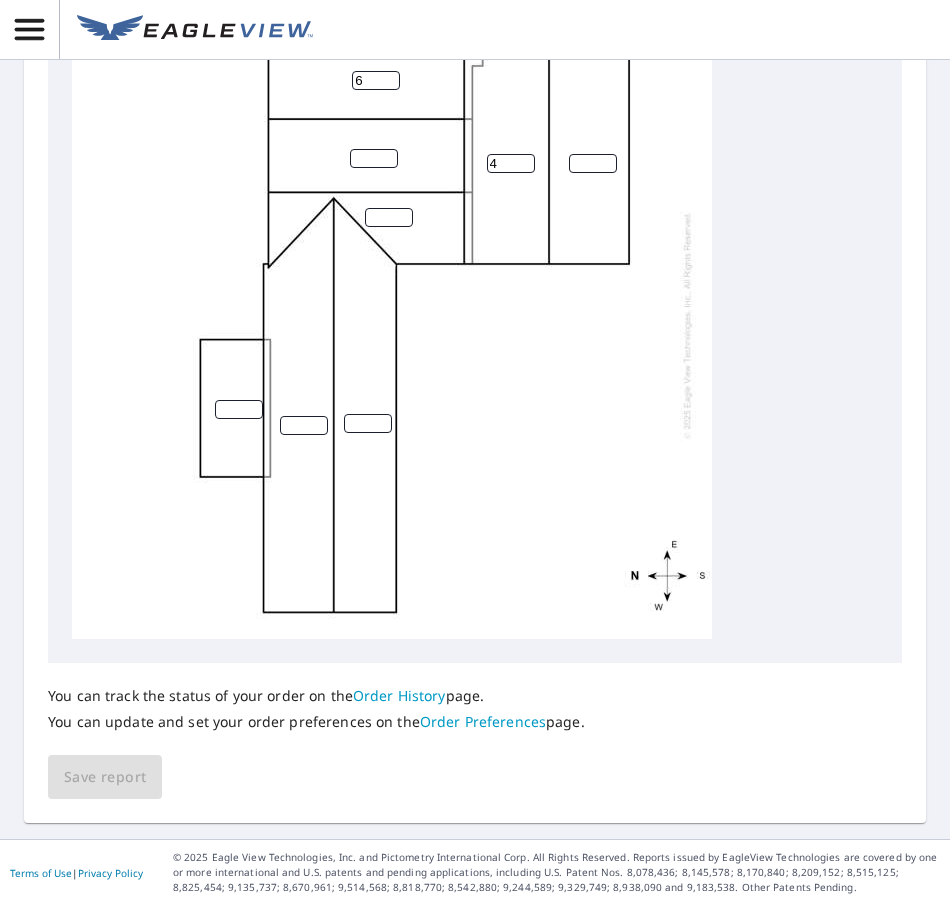 click on "4" at bounding box center (511, 163) 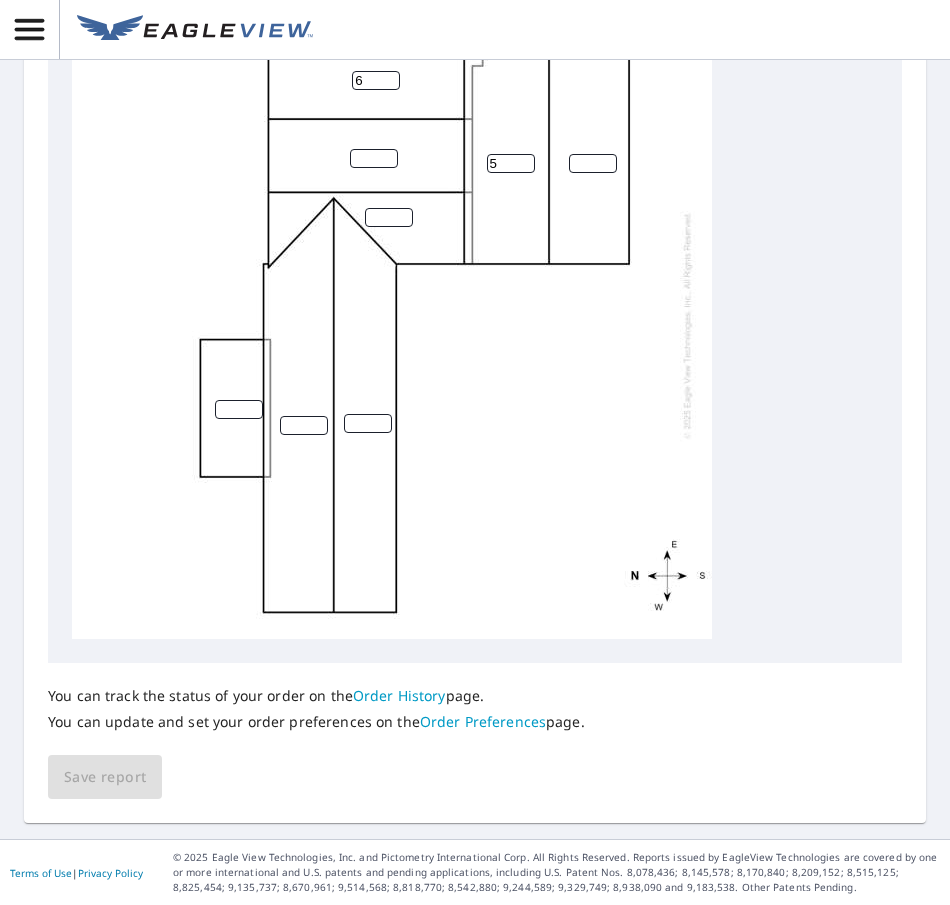 click on "5" at bounding box center (511, 163) 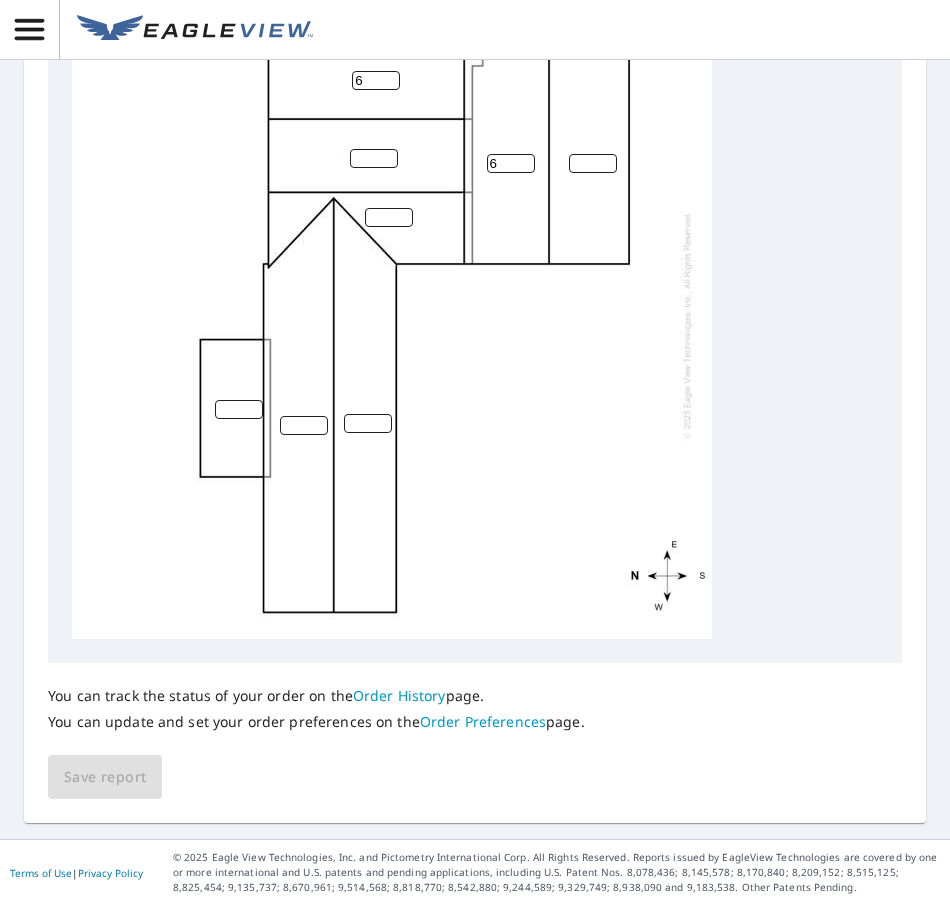type on "6" 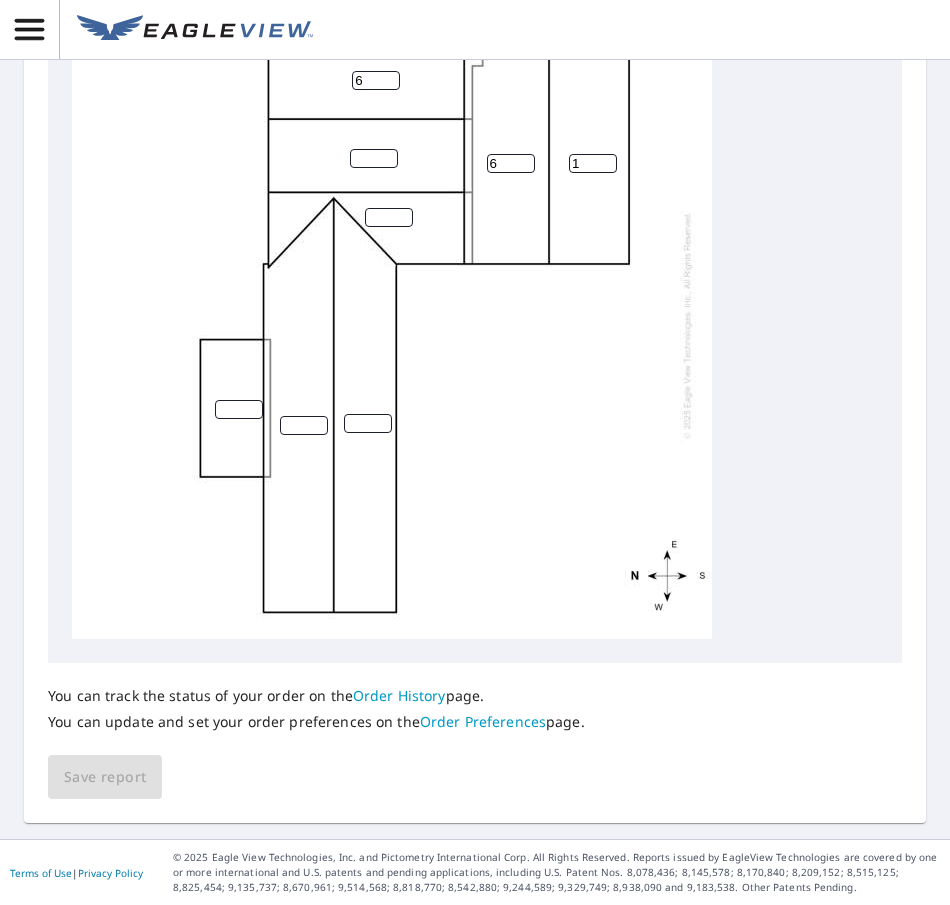 click on "1" at bounding box center (593, 163) 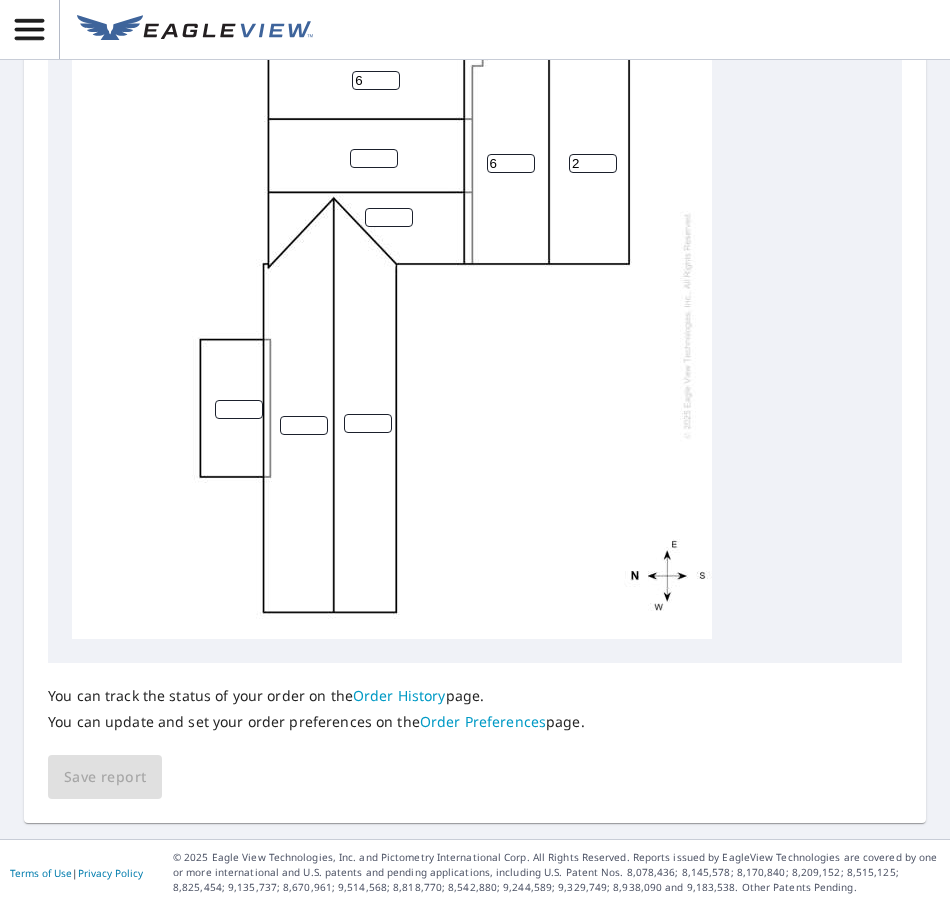 click on "2" at bounding box center (593, 163) 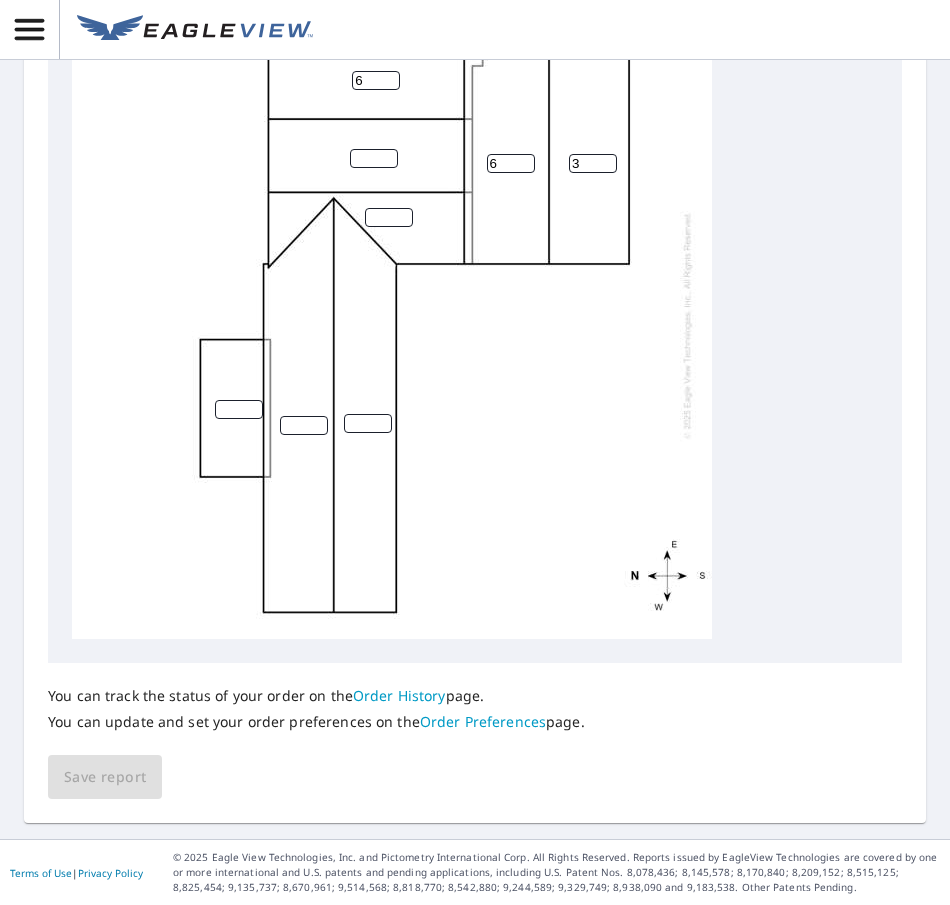 click on "3" at bounding box center (593, 163) 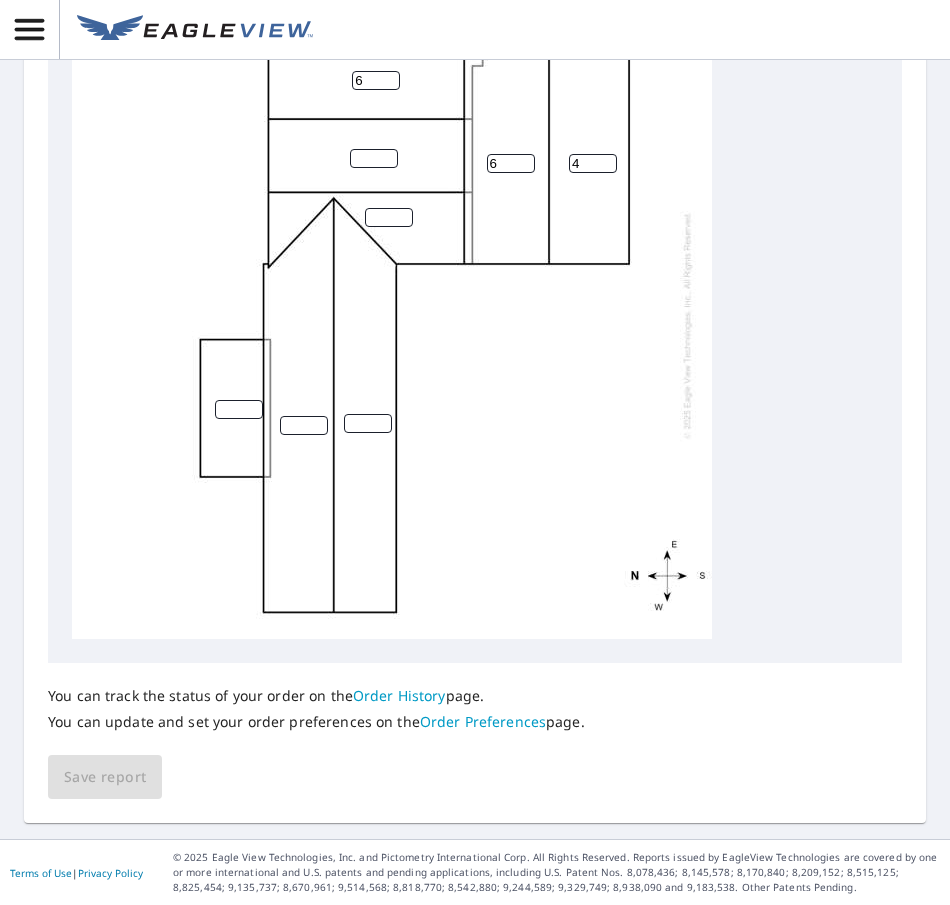 click on "4" at bounding box center [593, 163] 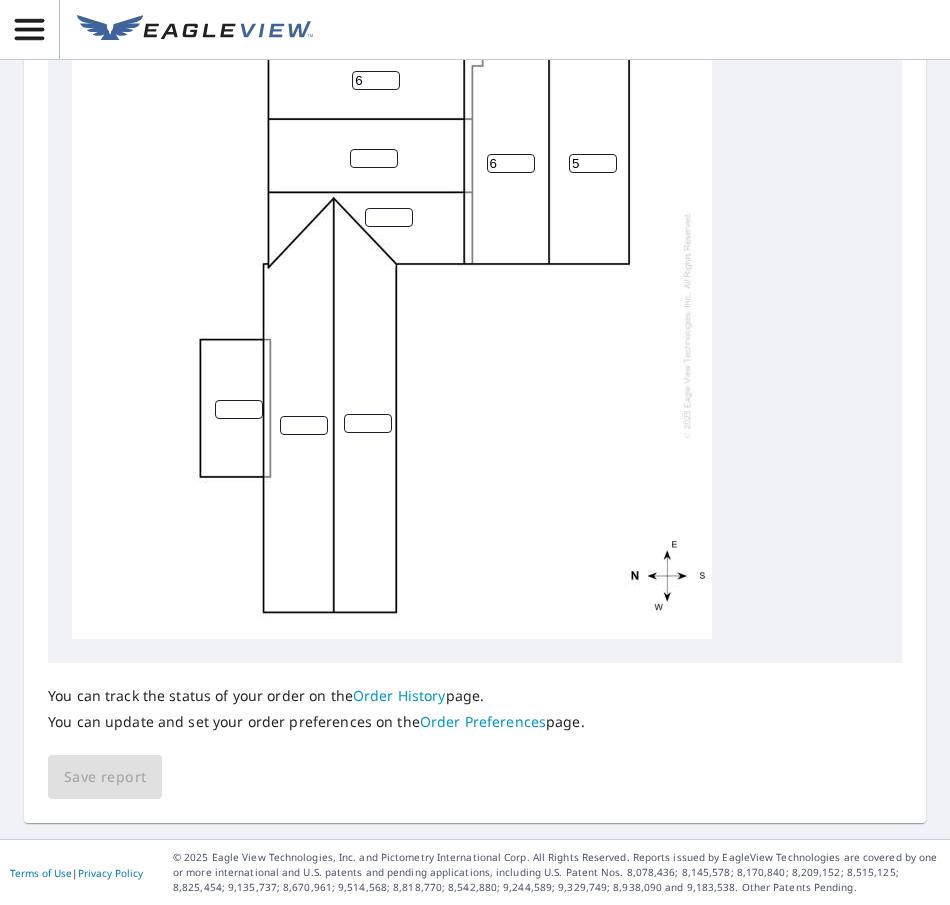 click on "5" at bounding box center (593, 163) 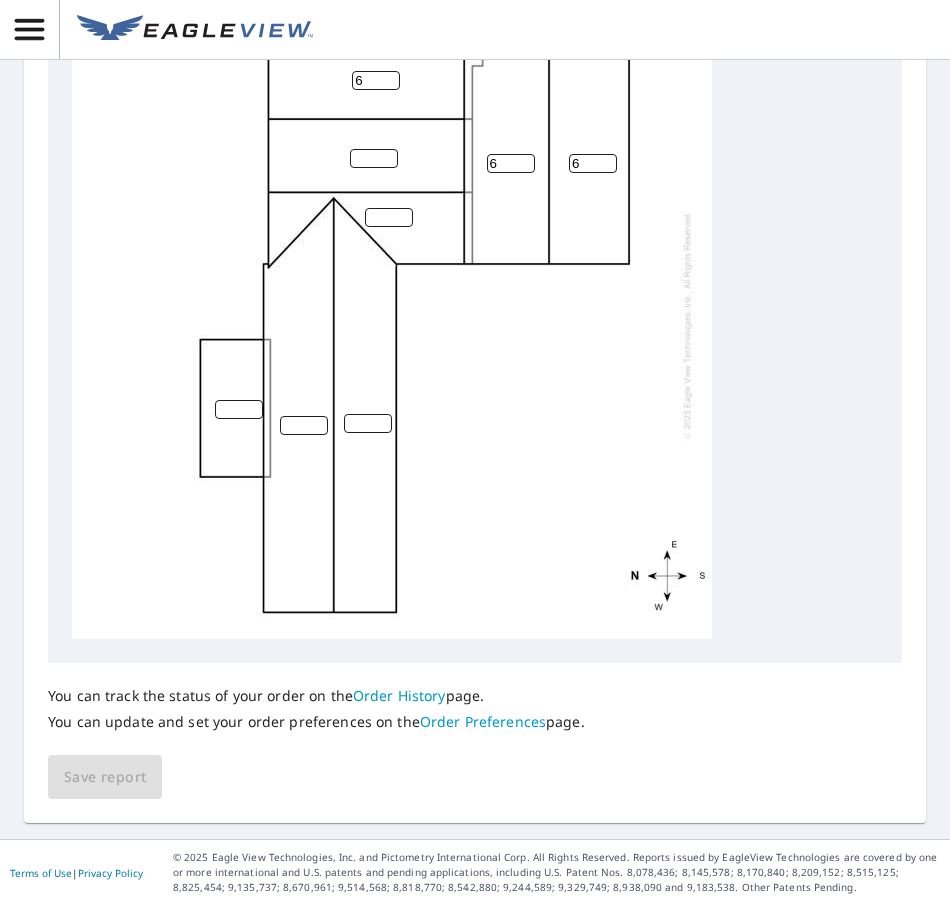 type on "6" 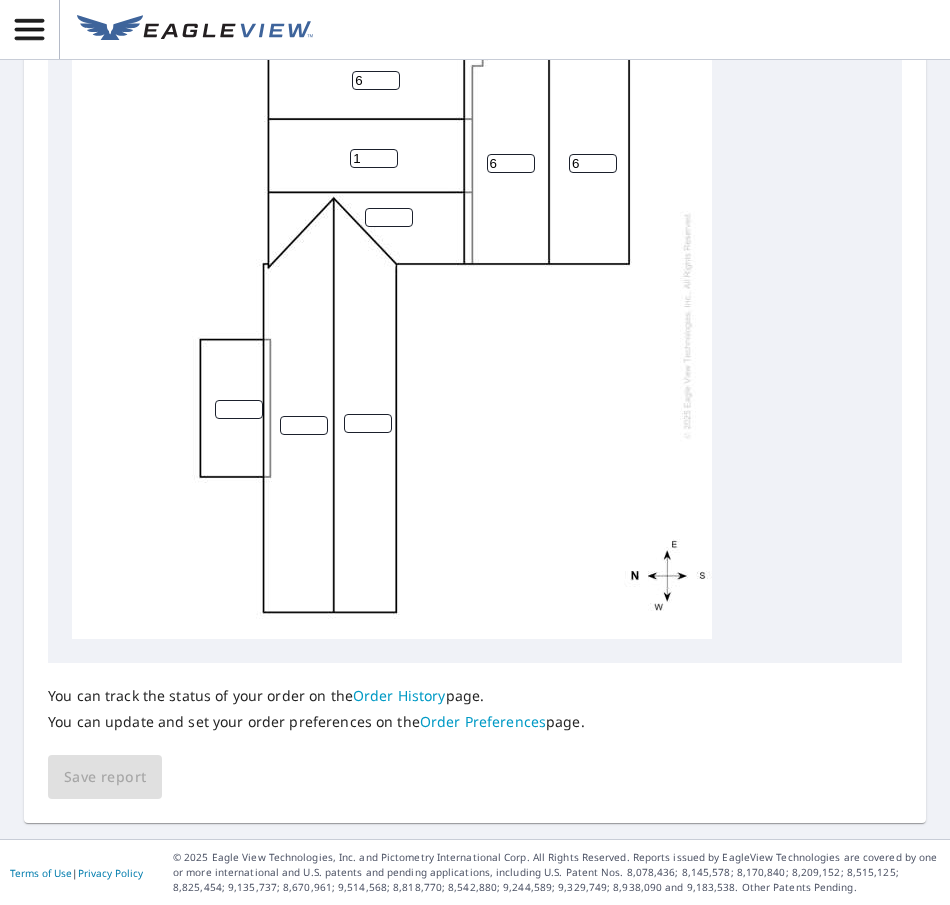 click on "1" at bounding box center [374, 158] 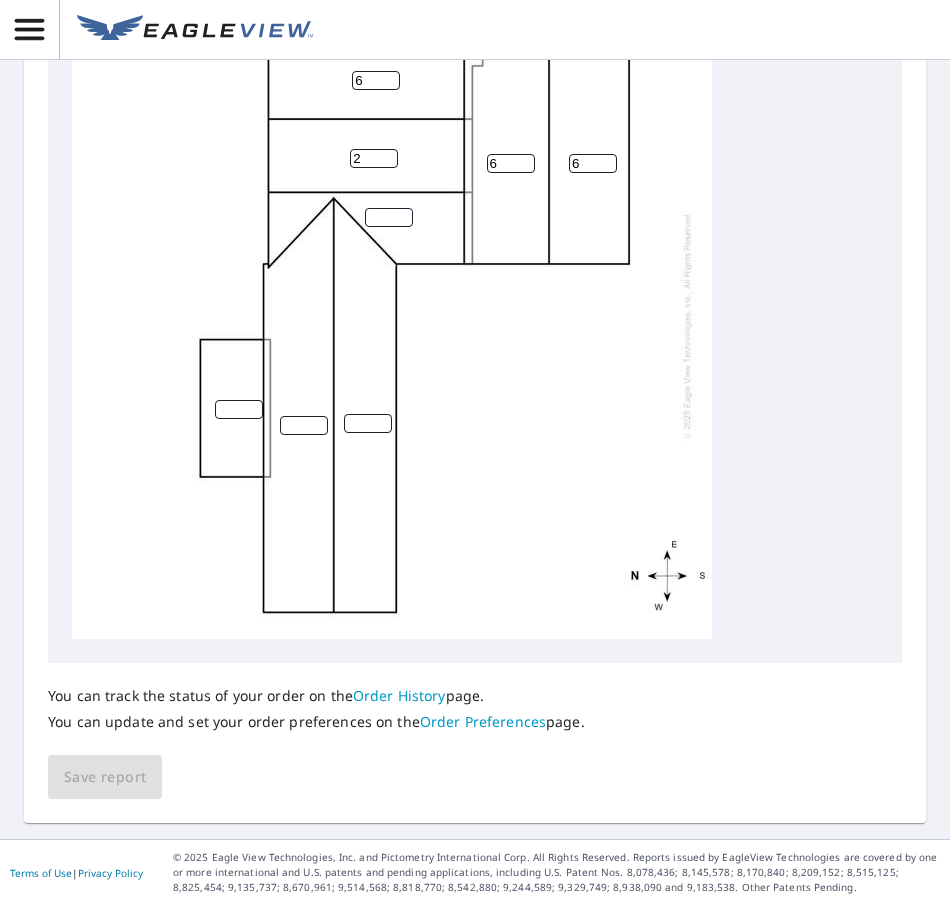 click on "2" at bounding box center [374, 158] 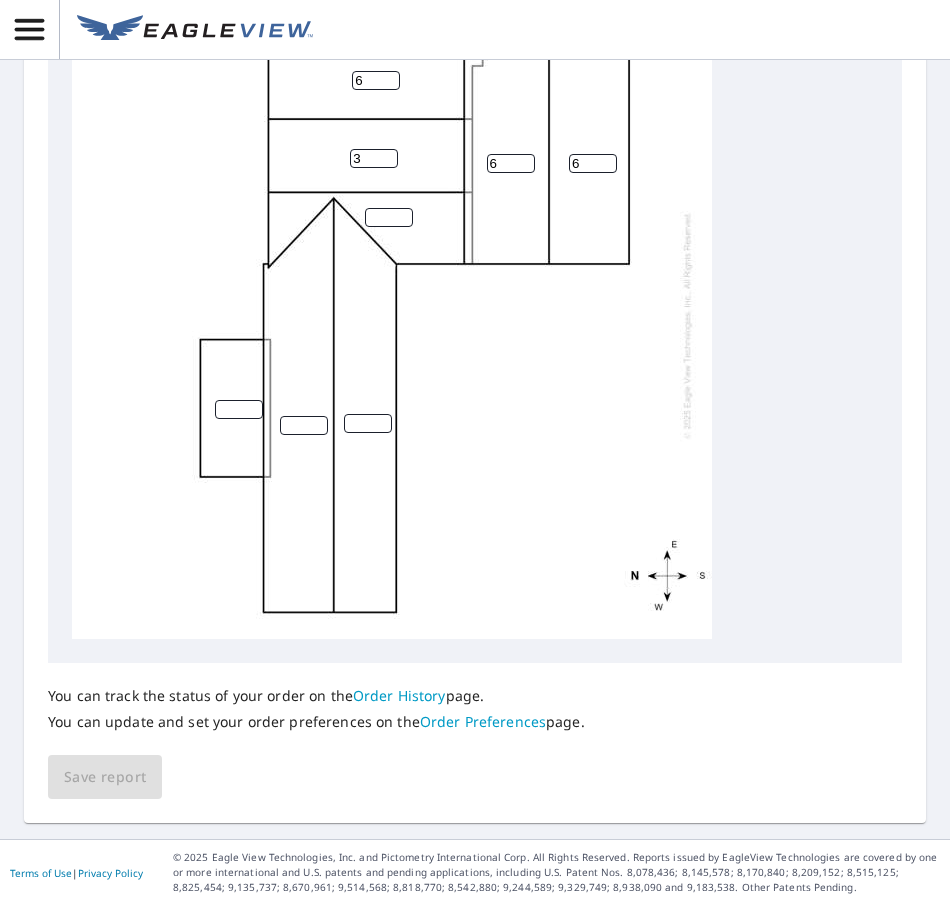 click on "3" at bounding box center (374, 158) 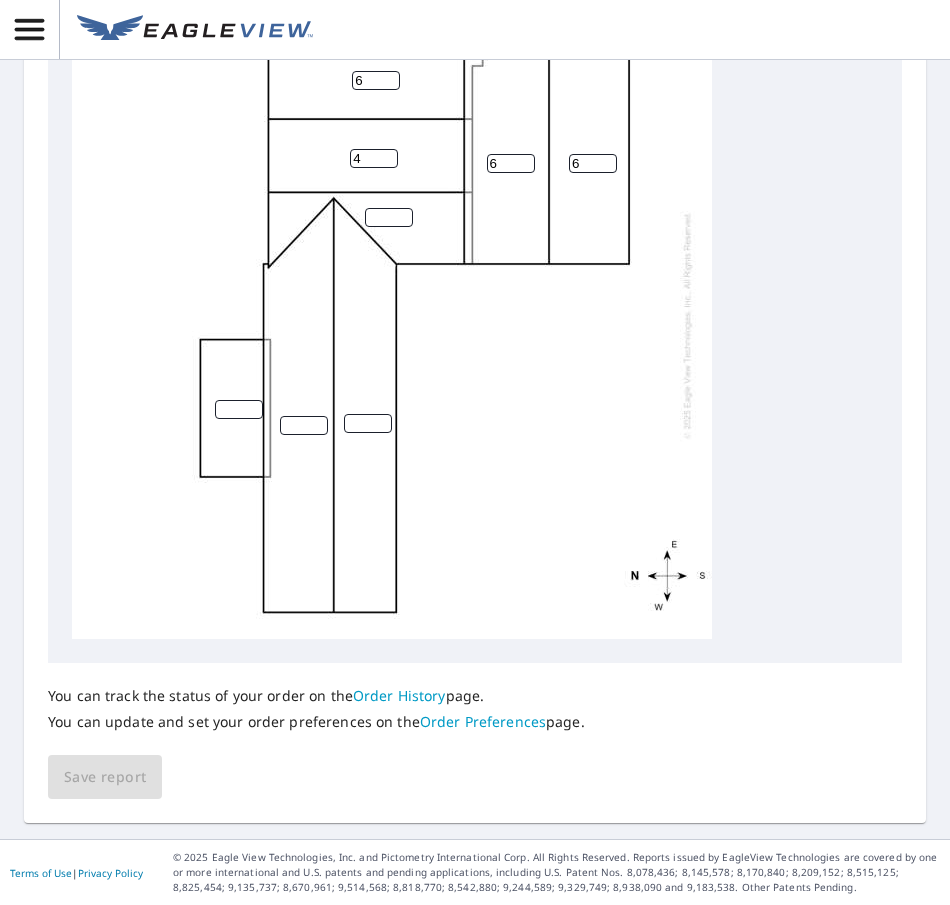 click on "4" at bounding box center [374, 158] 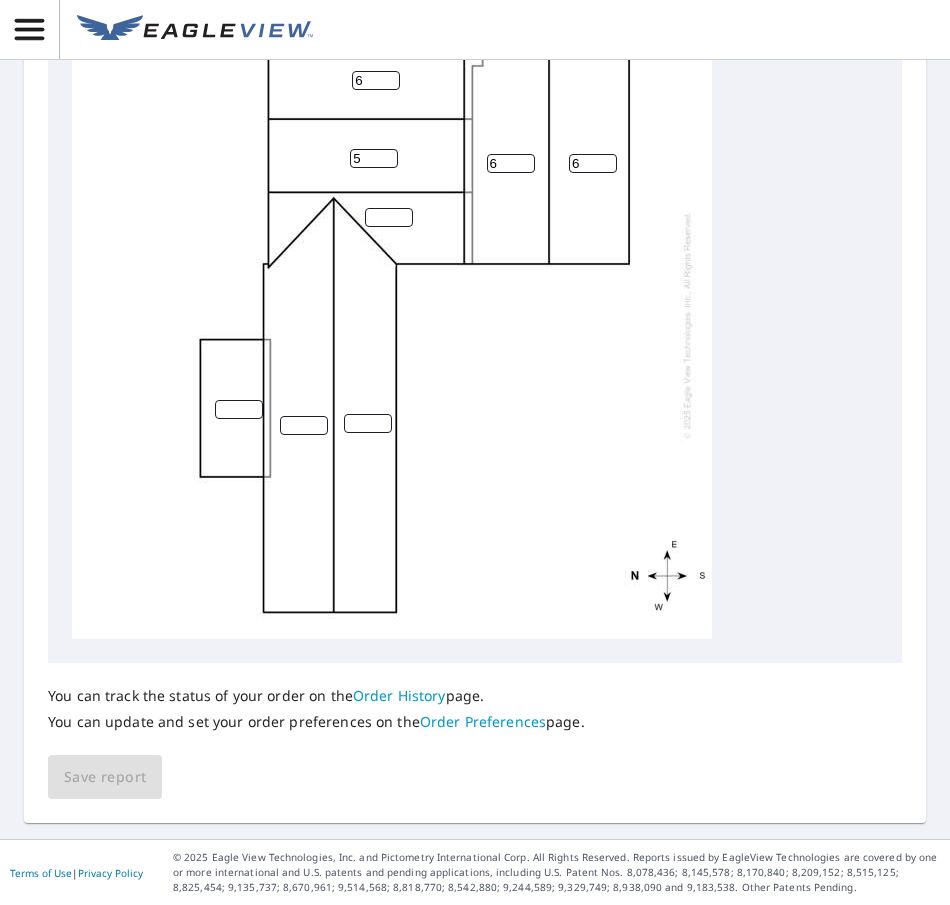 click on "5" at bounding box center (374, 158) 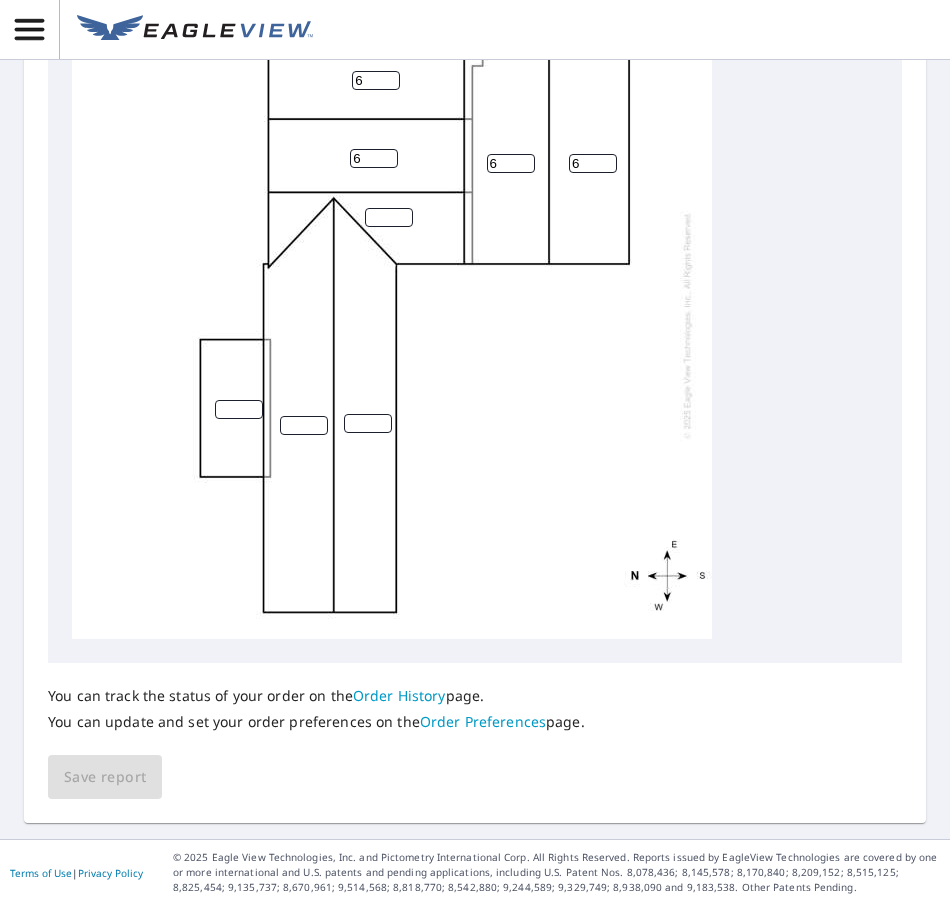 type on "6" 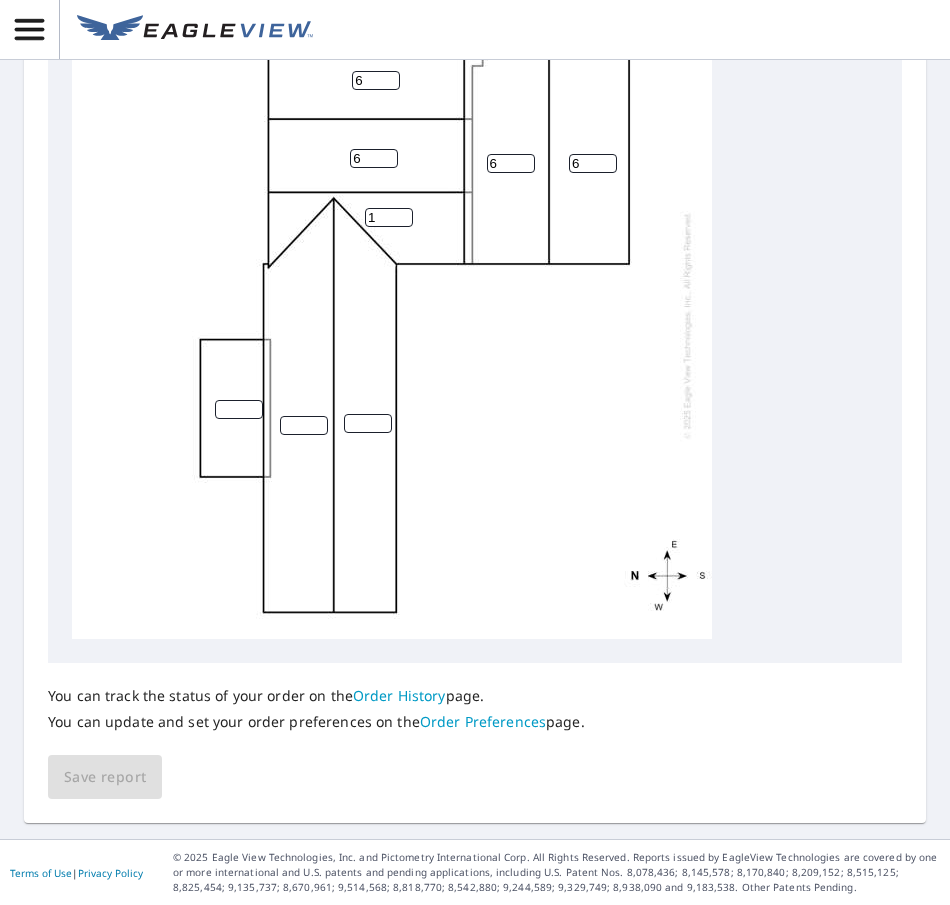 click on "1" at bounding box center [389, 217] 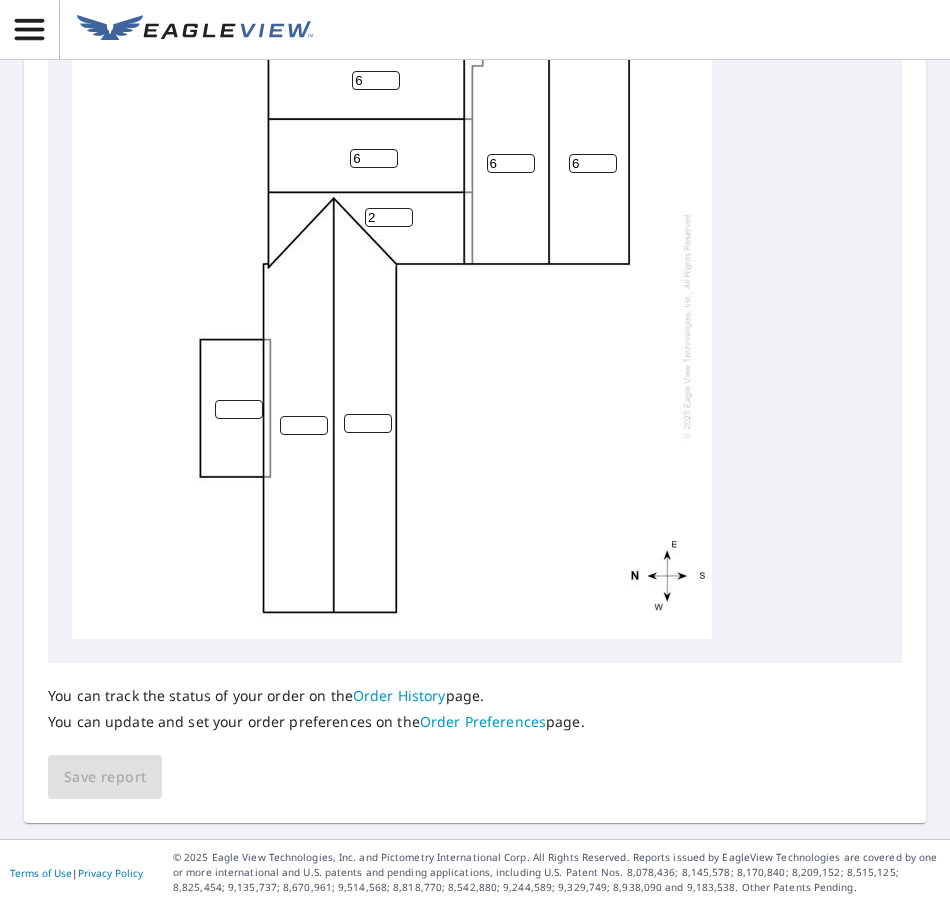 click on "2" at bounding box center (389, 217) 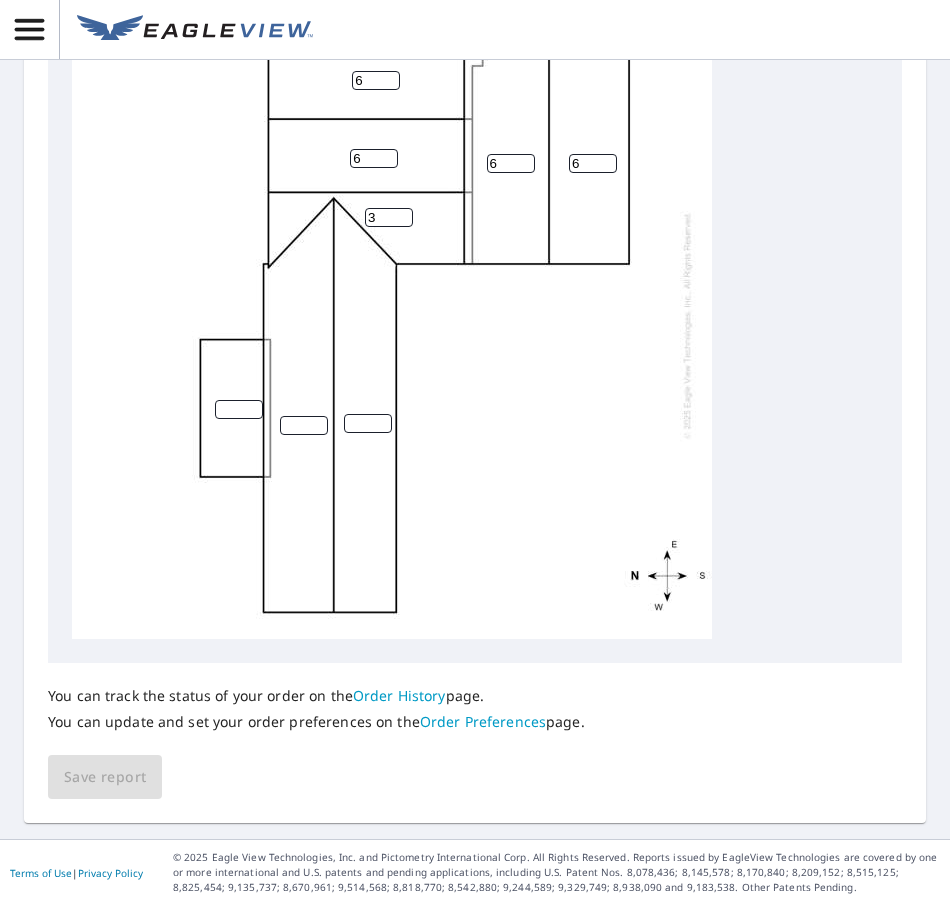 click on "3" at bounding box center [389, 217] 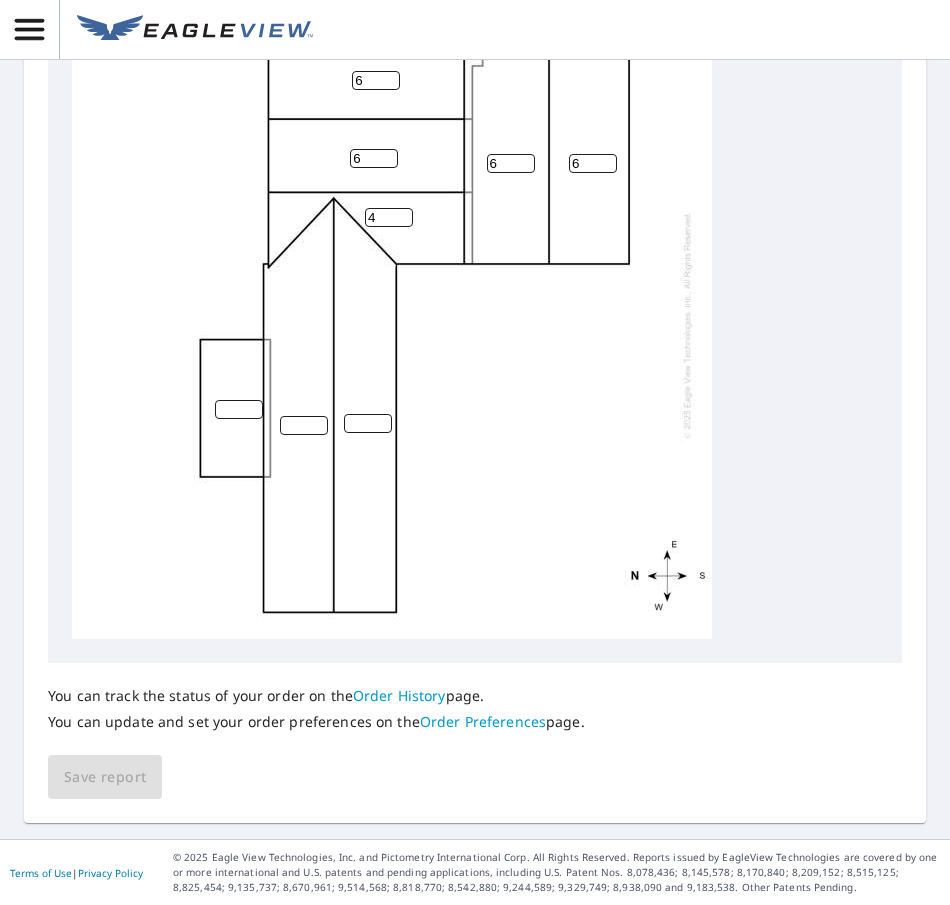 click on "4" at bounding box center [389, 217] 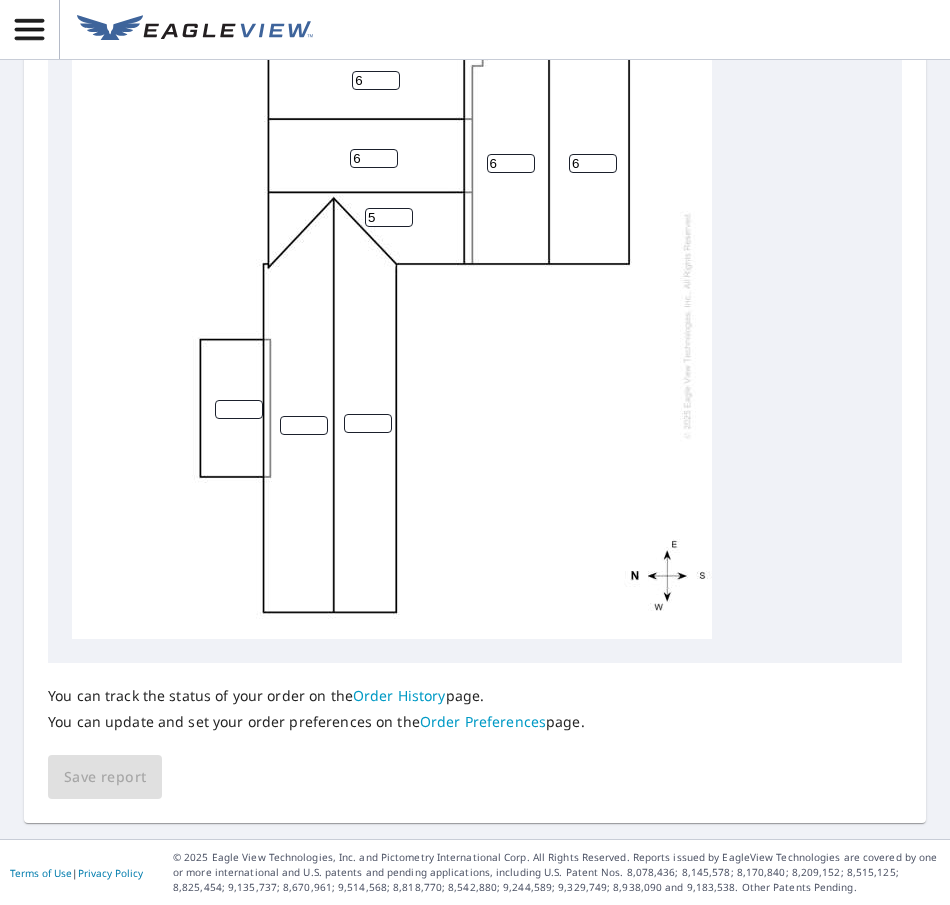 click on "5" at bounding box center (389, 217) 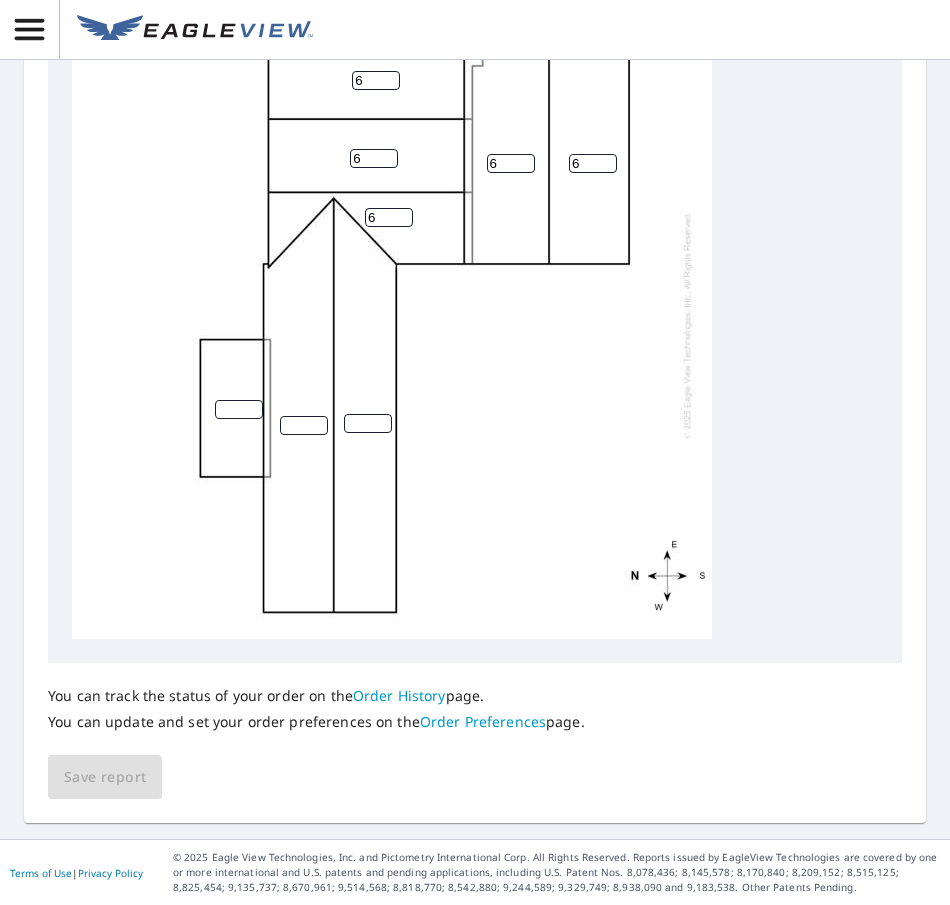 type on "6" 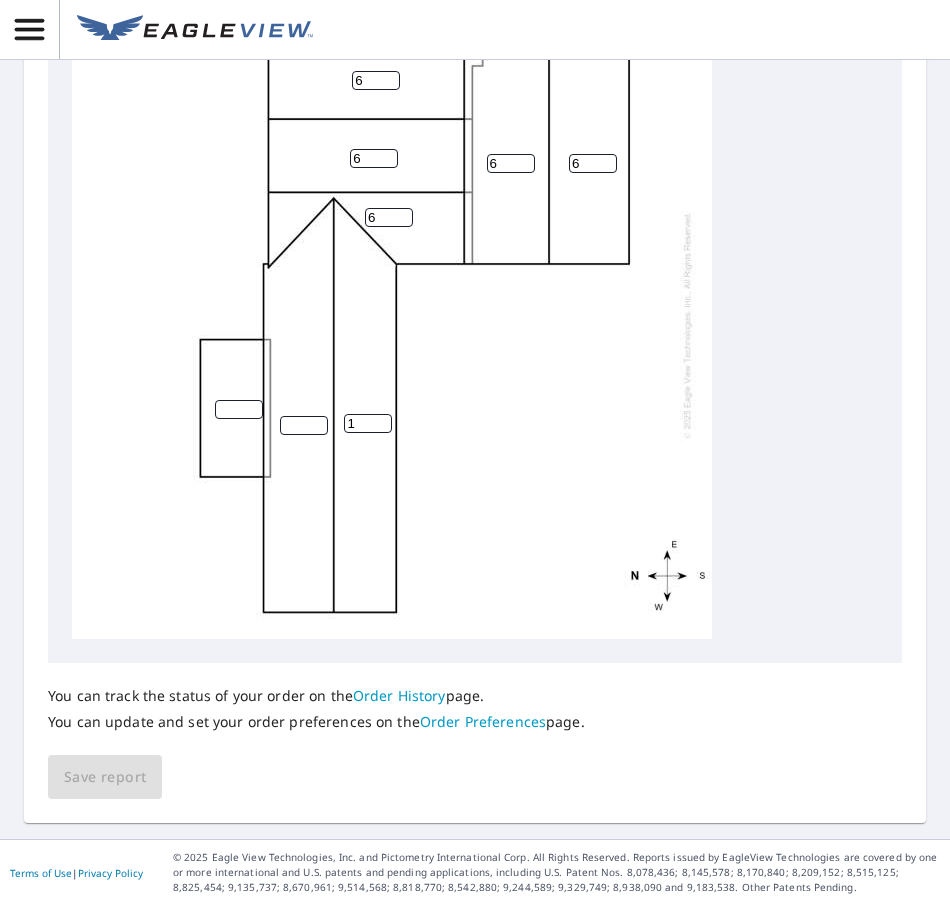 click on "1" at bounding box center (368, 423) 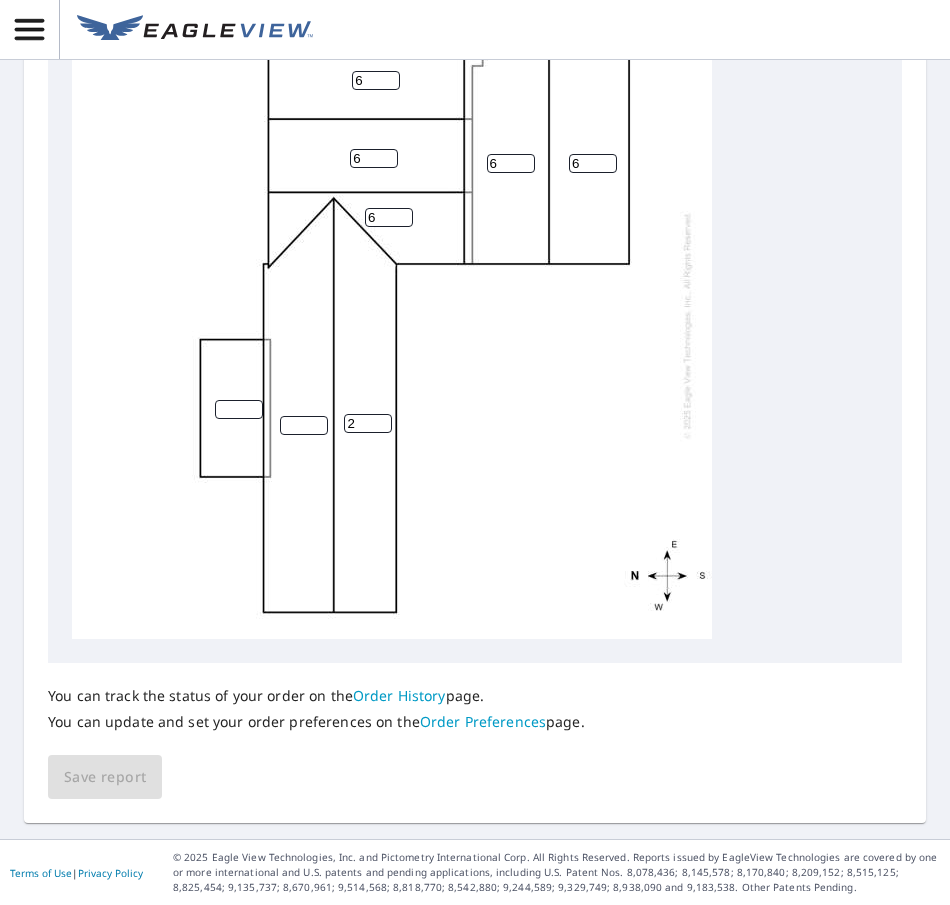 click on "2" at bounding box center [368, 423] 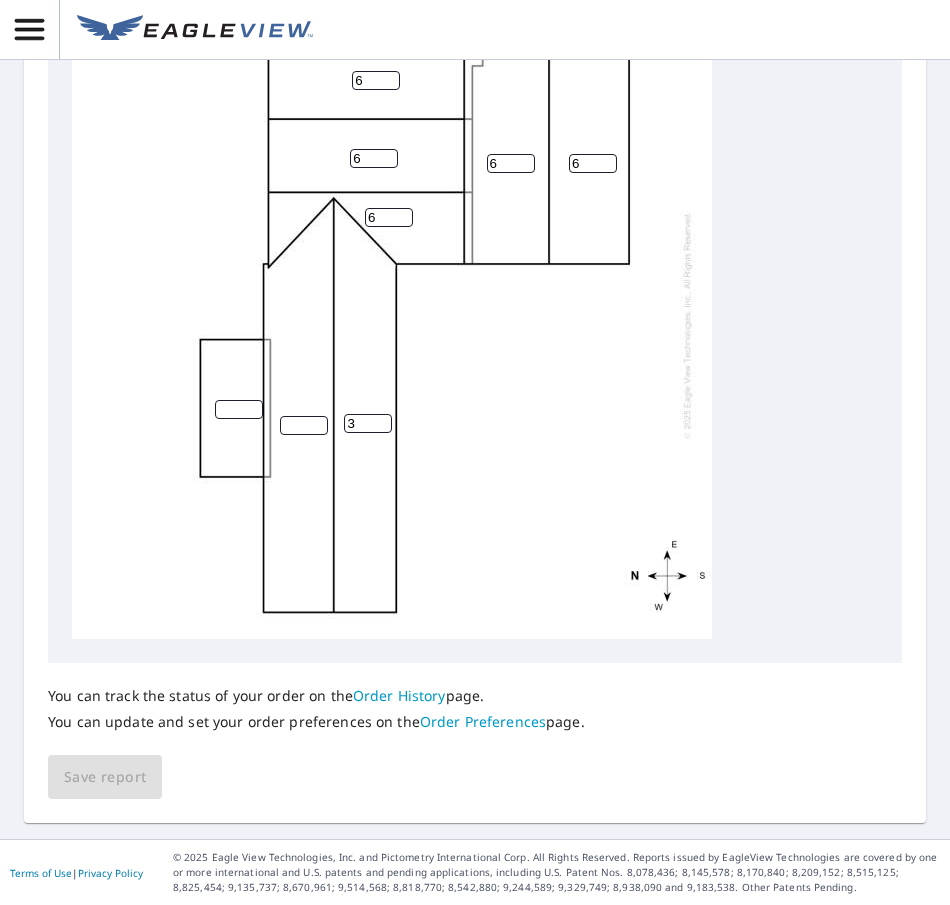 click on "3" at bounding box center [368, 423] 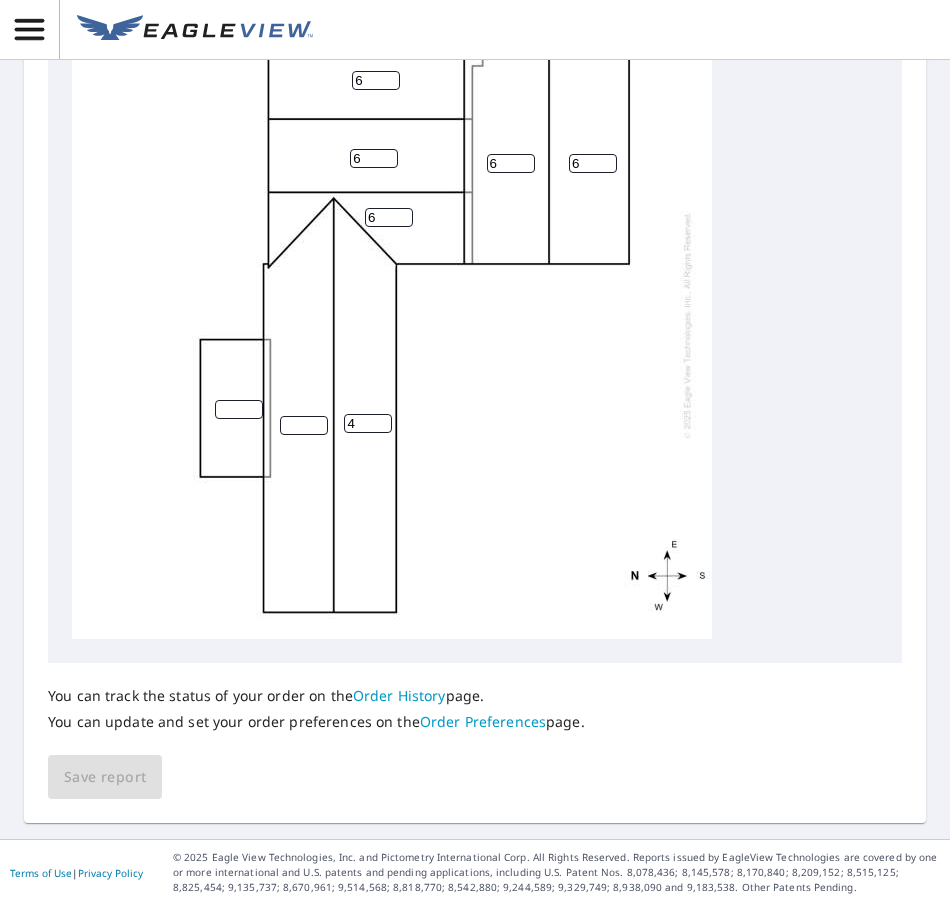 click on "4" at bounding box center (368, 423) 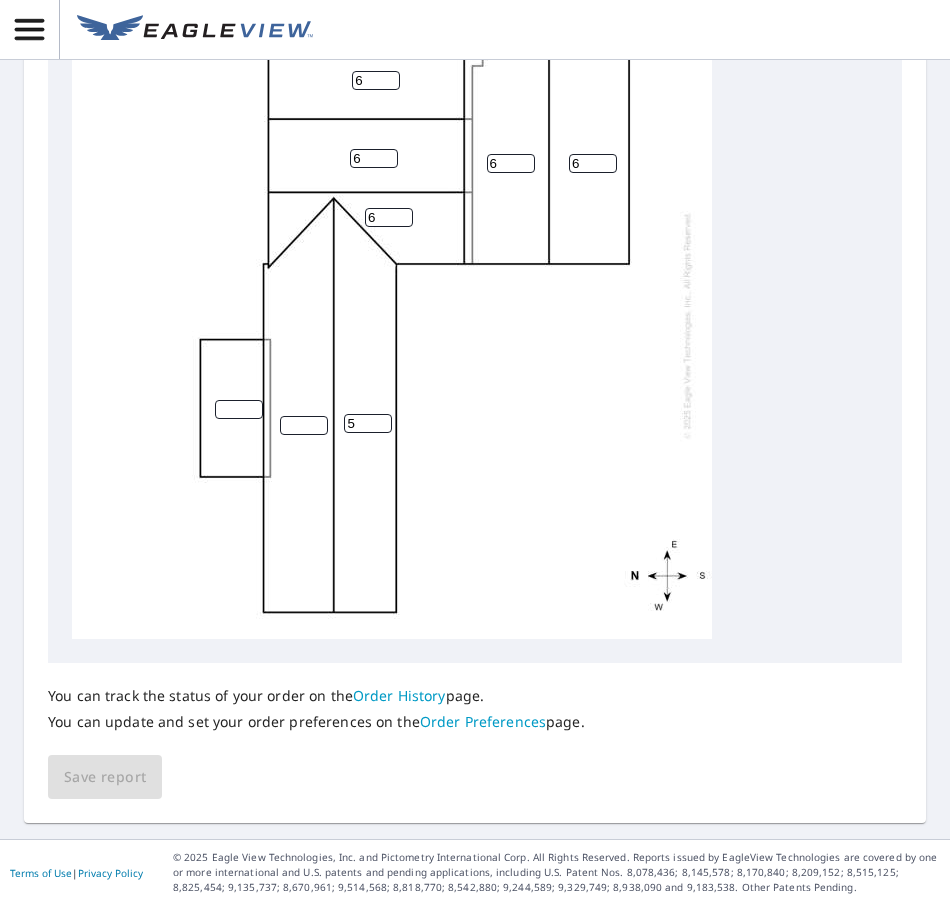 click on "5" at bounding box center (368, 423) 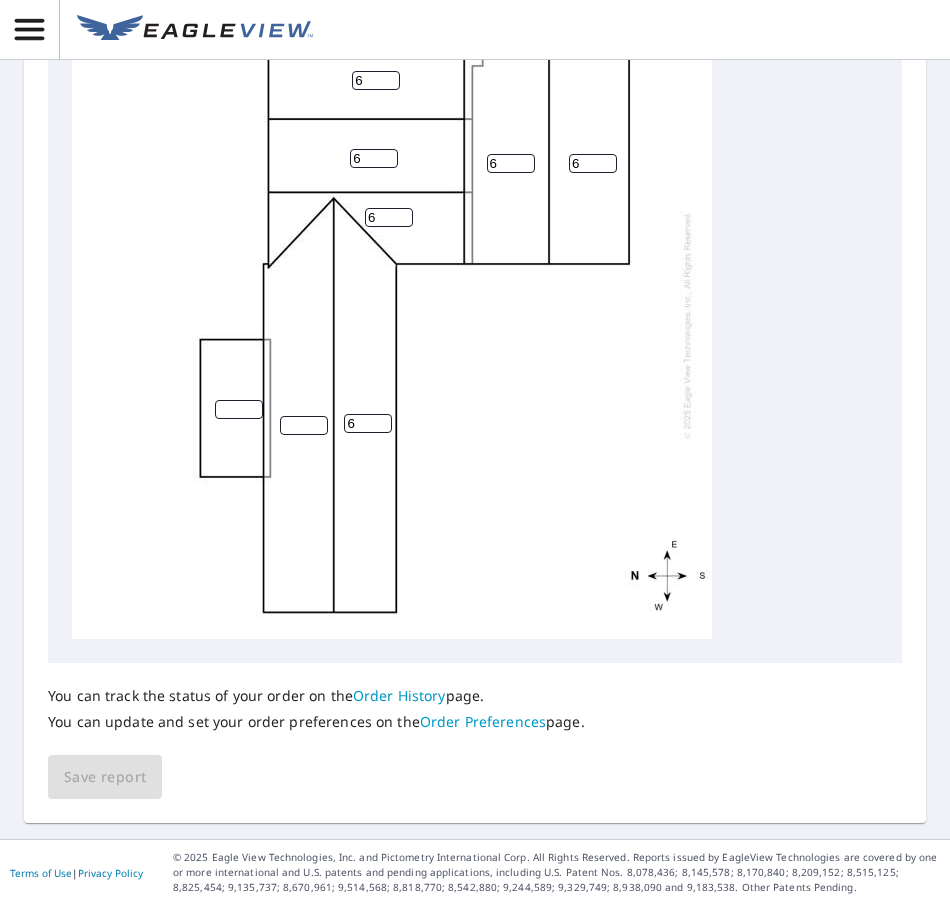 type on "6" 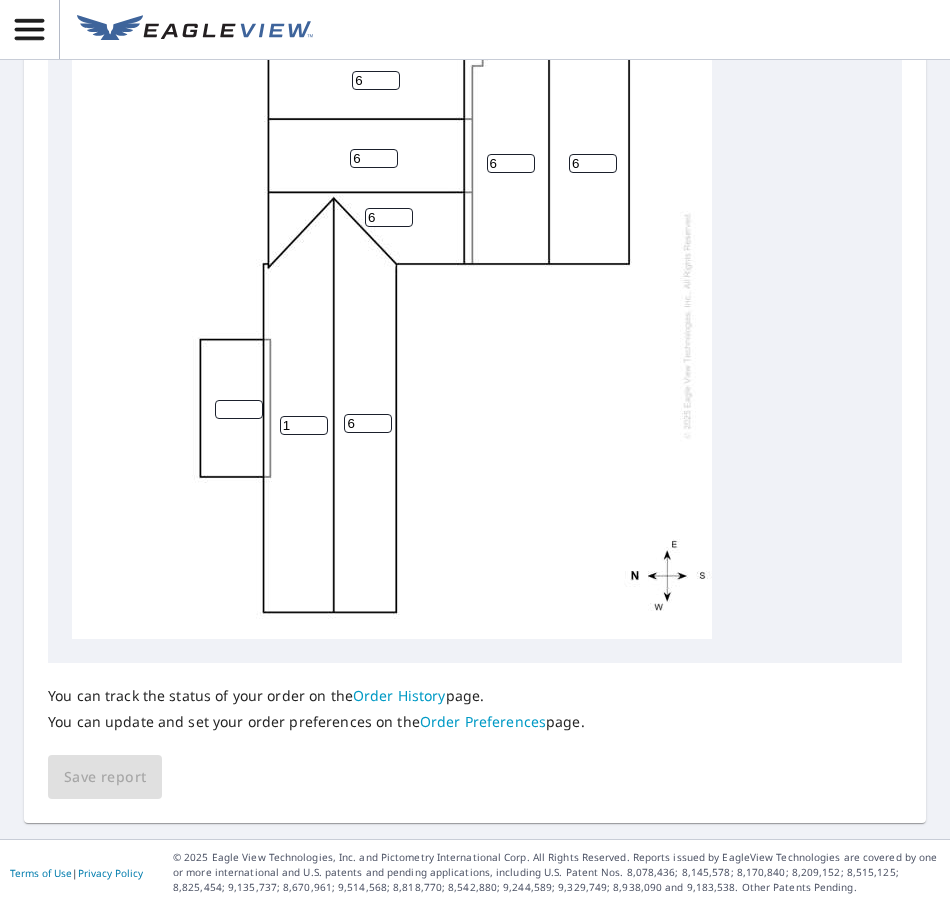 click on "1" at bounding box center [304, 425] 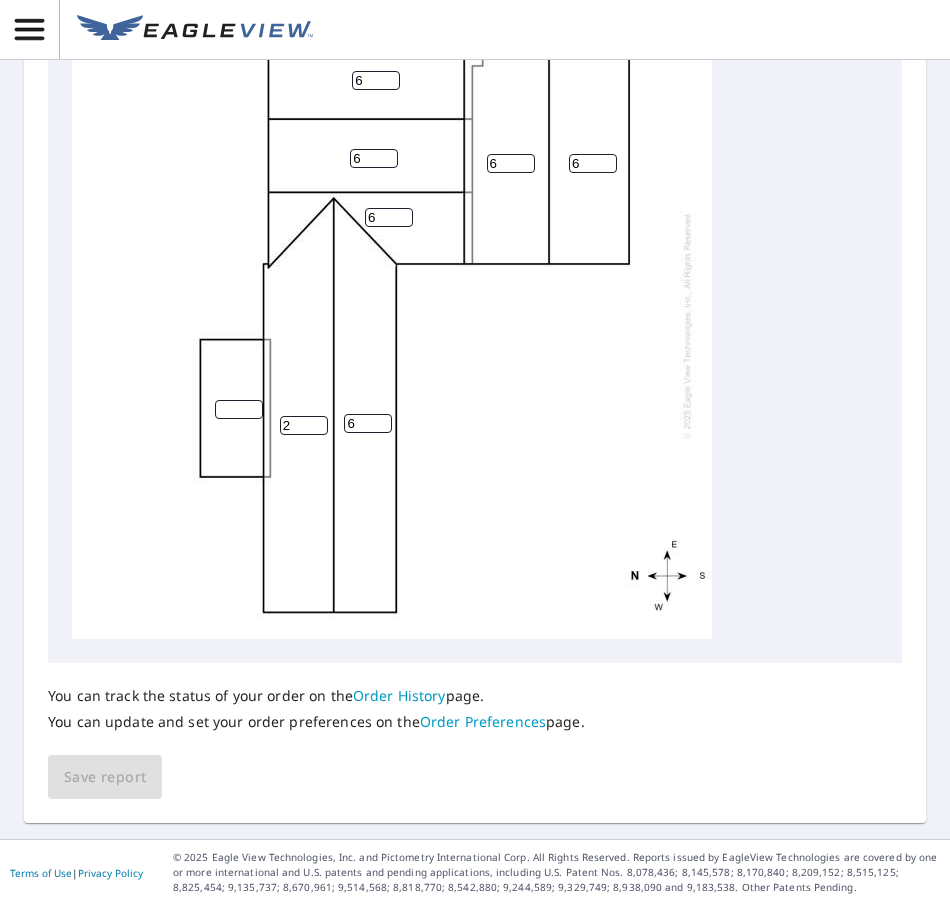 click on "2" at bounding box center [304, 425] 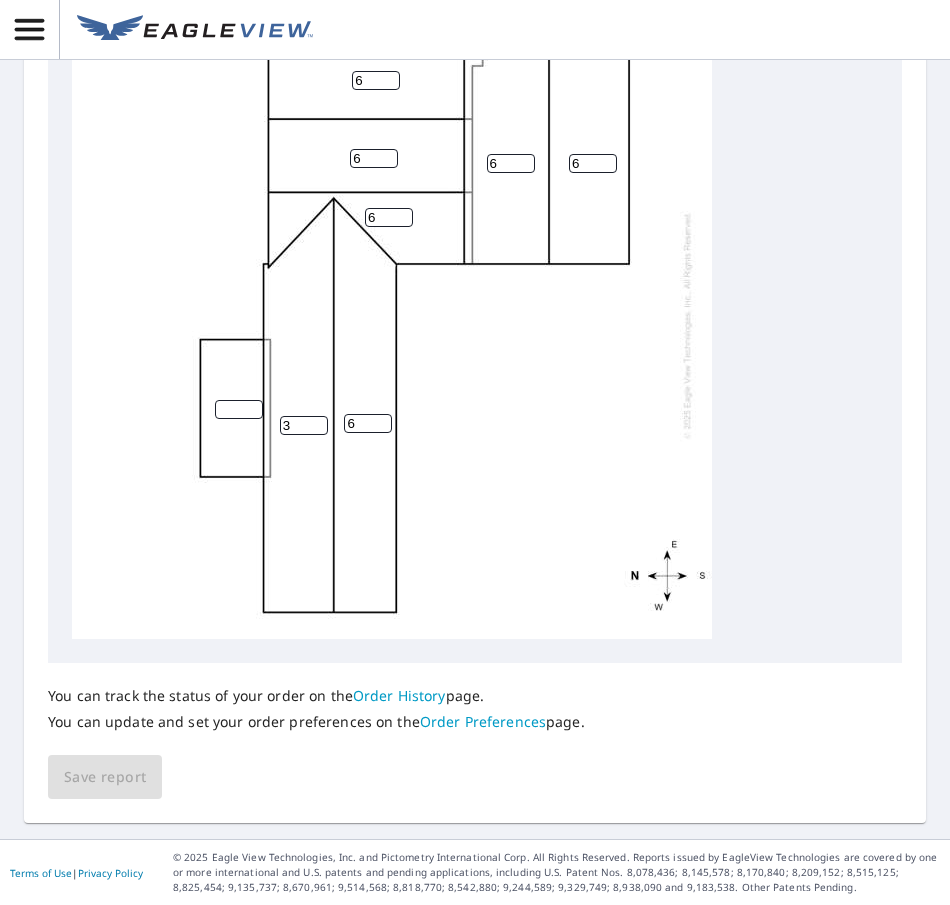 click on "3" at bounding box center (304, 425) 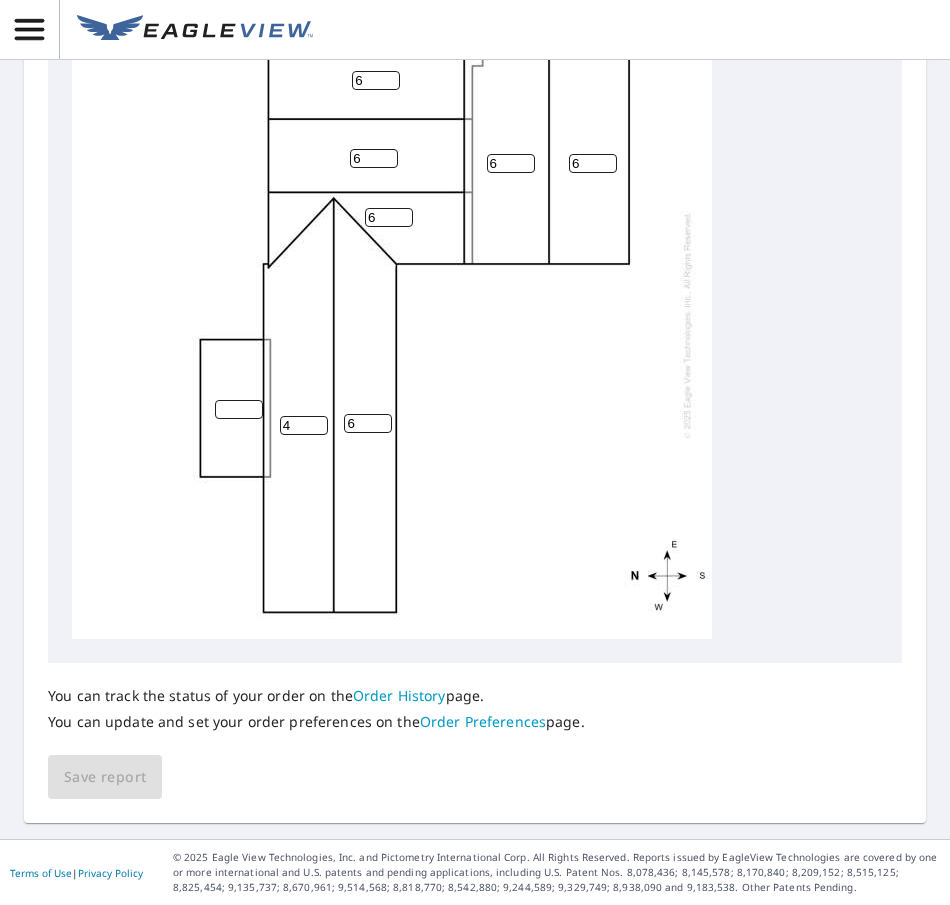 click on "4" at bounding box center [304, 425] 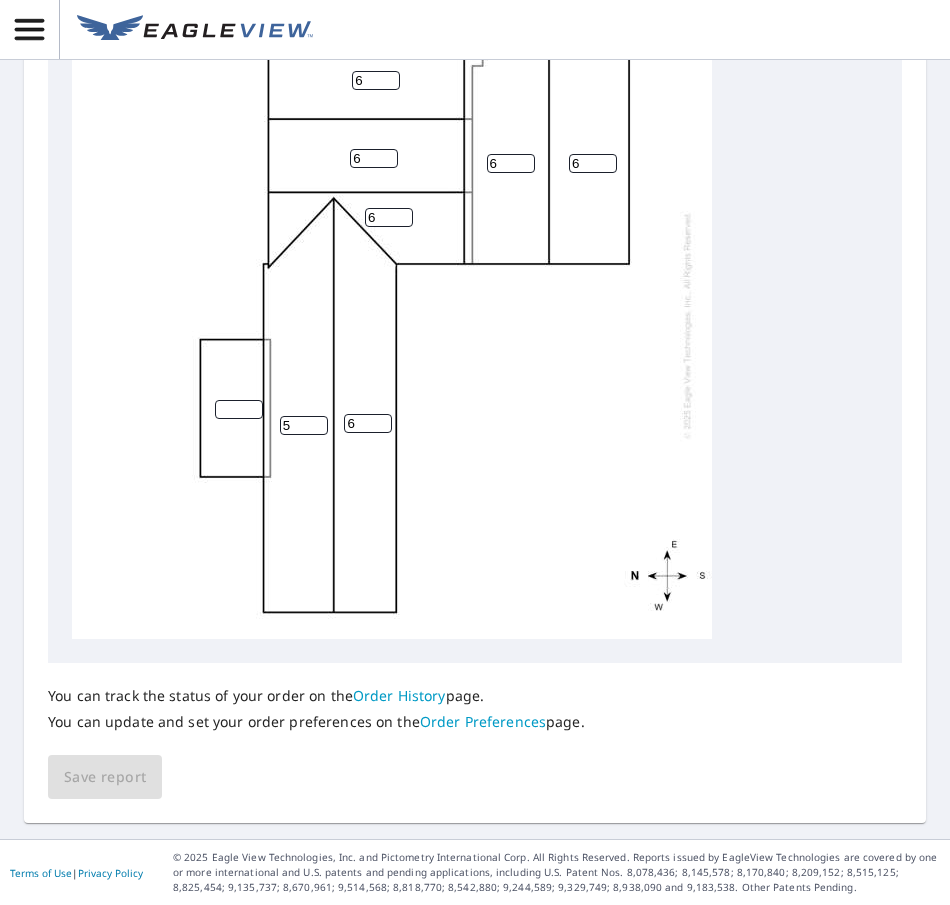 click on "5" at bounding box center (304, 425) 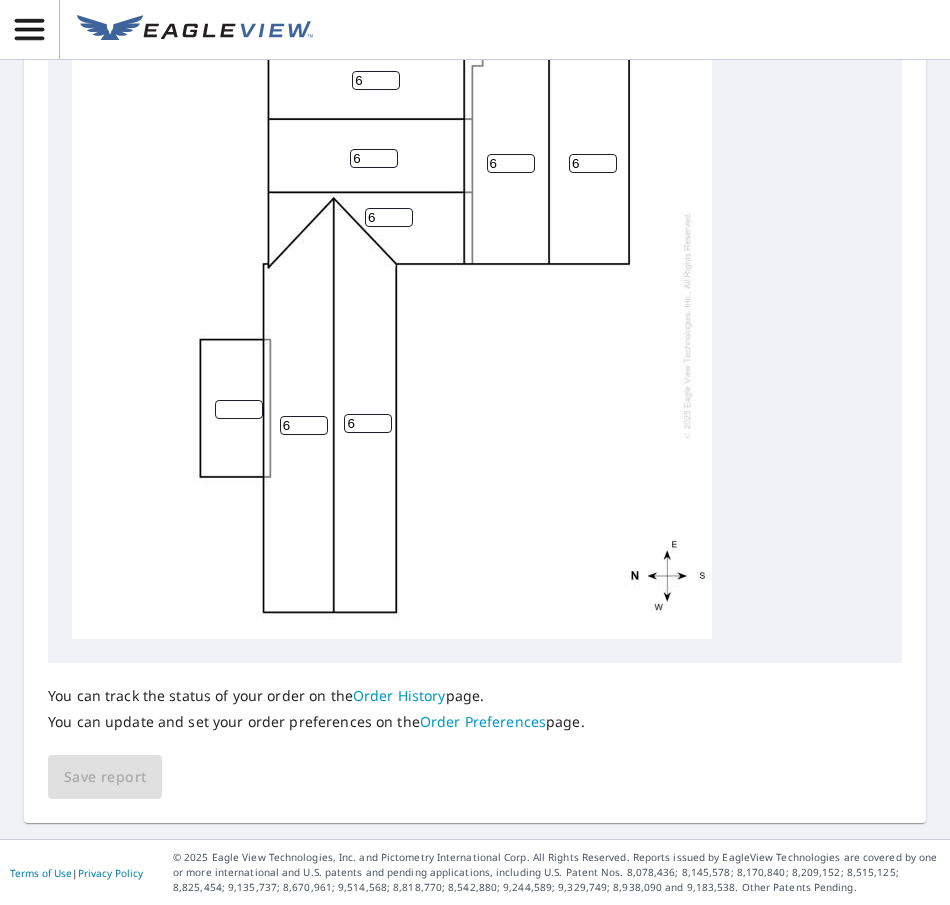 type on "6" 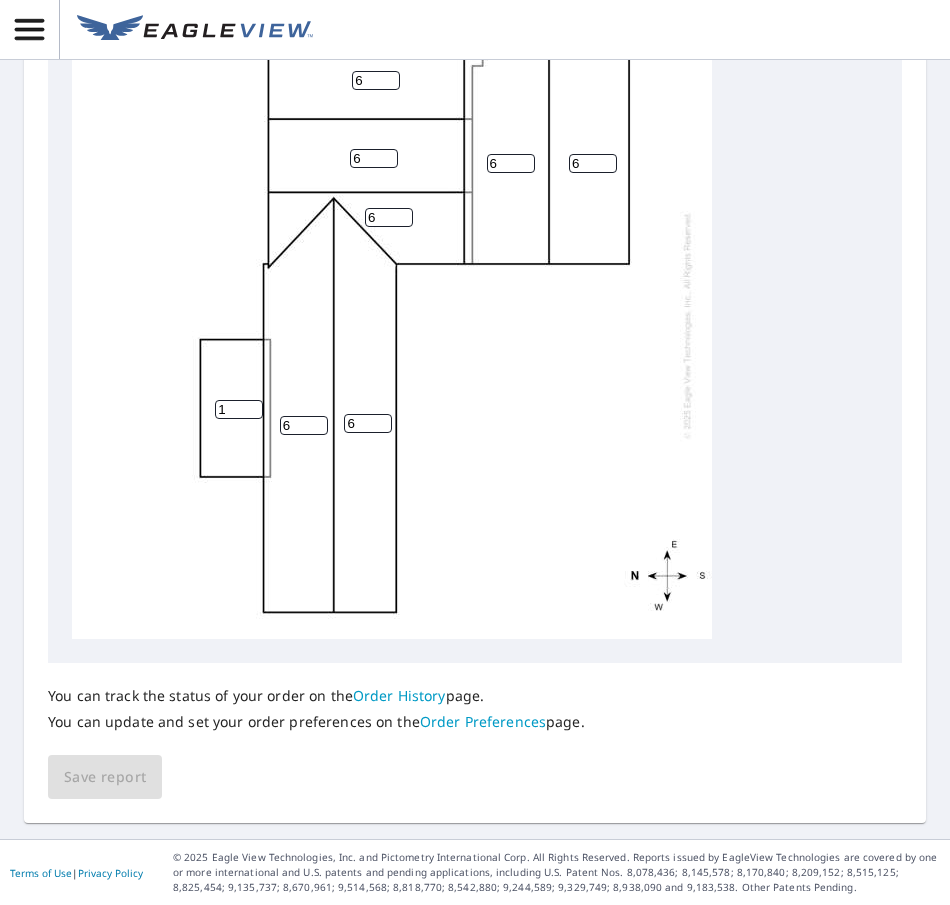 click on "1" at bounding box center (239, 409) 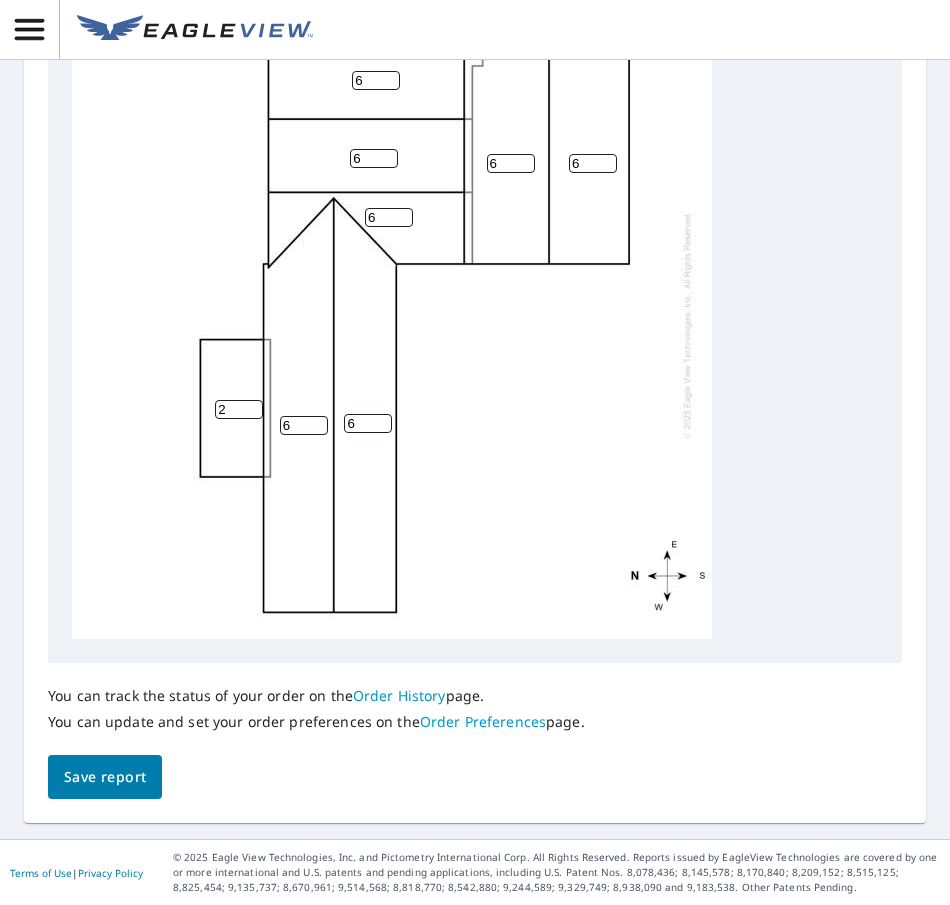 click on "2" at bounding box center [239, 409] 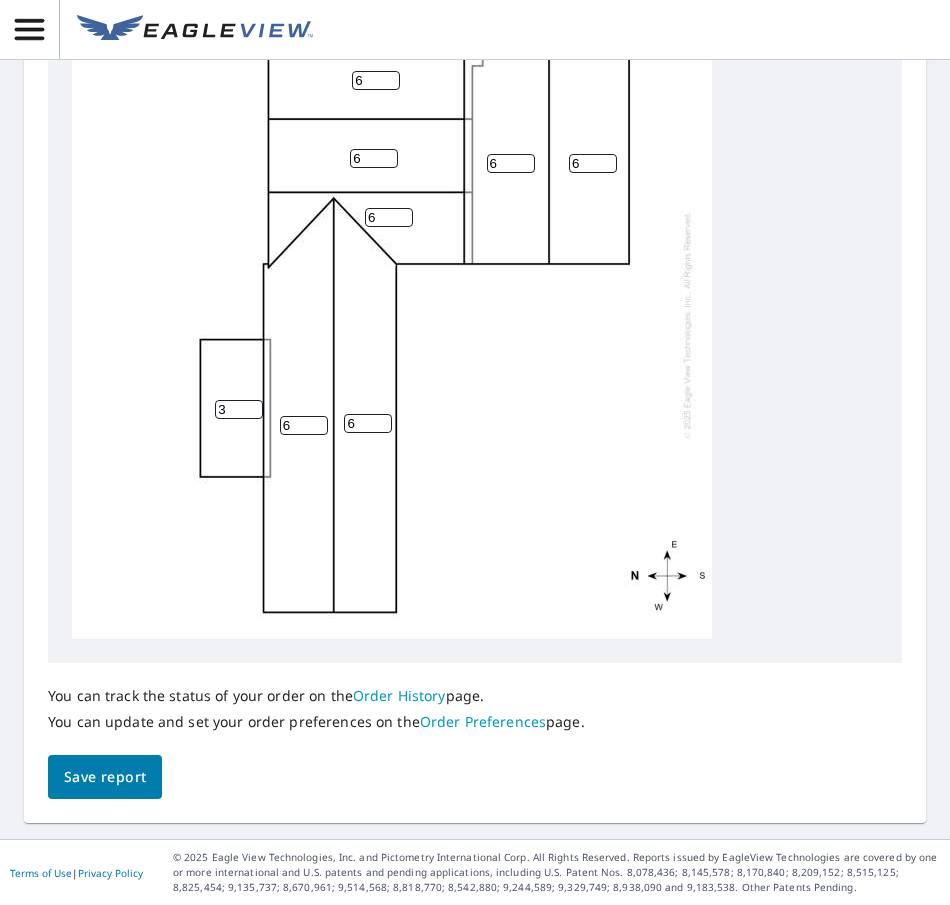 click on "3" at bounding box center (239, 409) 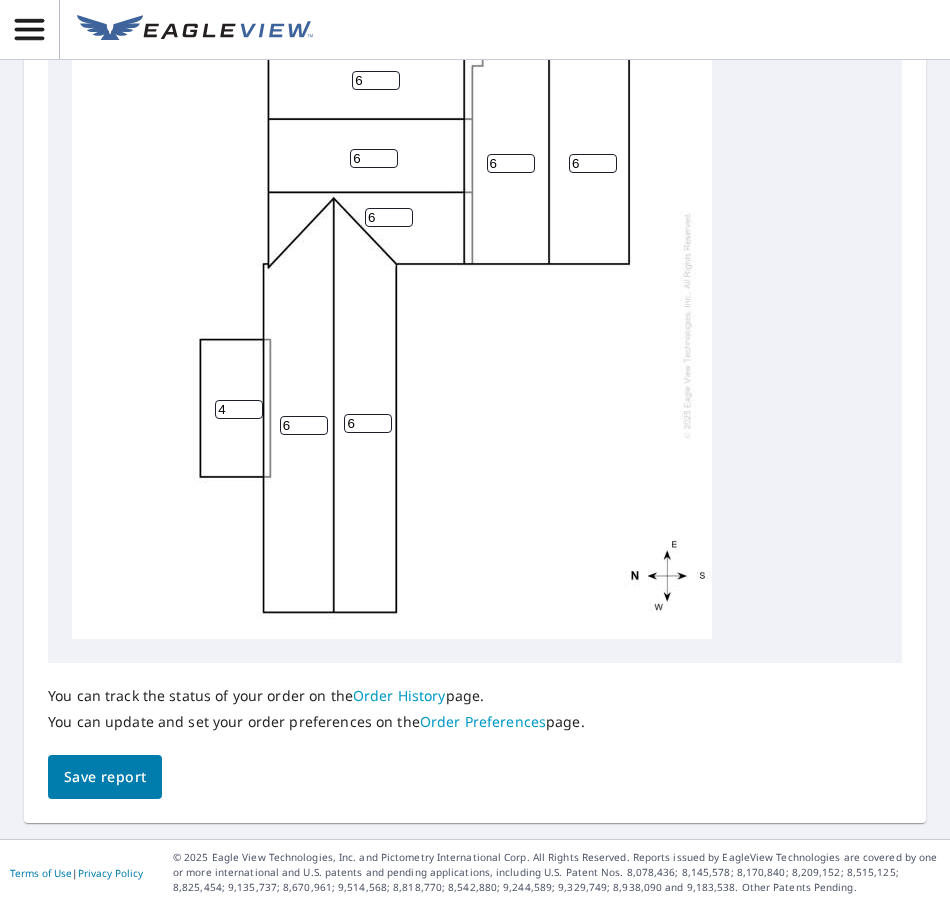 click on "4" at bounding box center (239, 409) 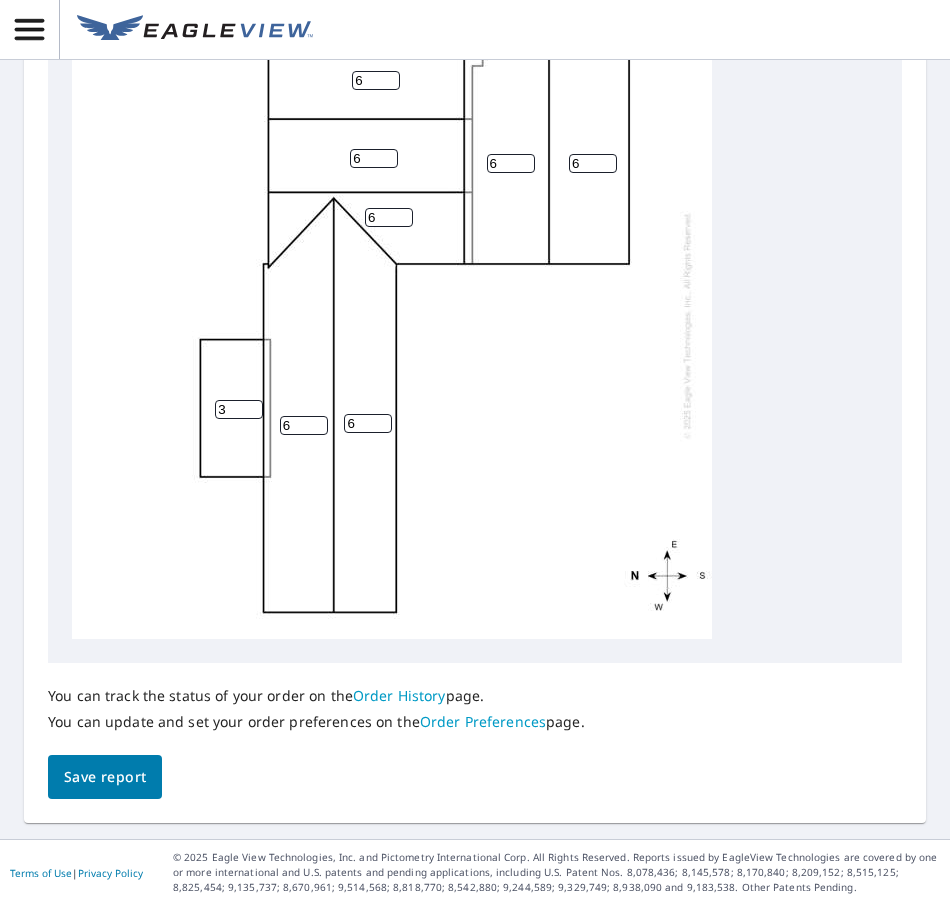 click on "3" at bounding box center [239, 409] 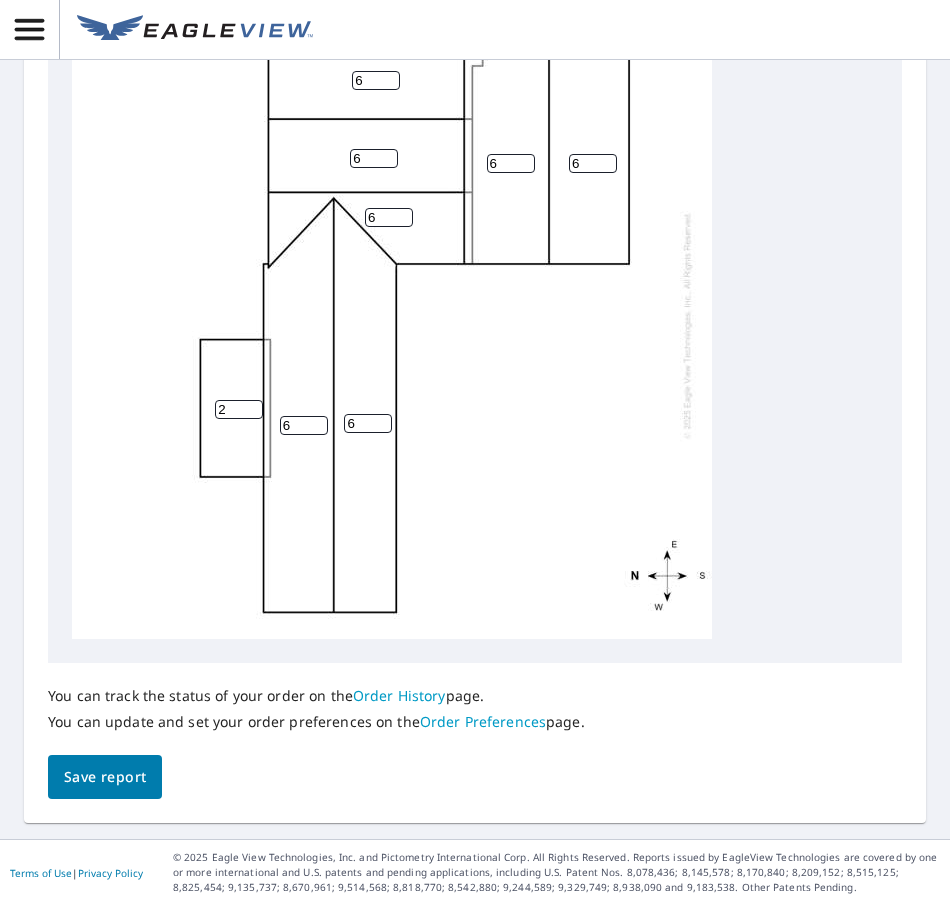 click on "2" at bounding box center [239, 409] 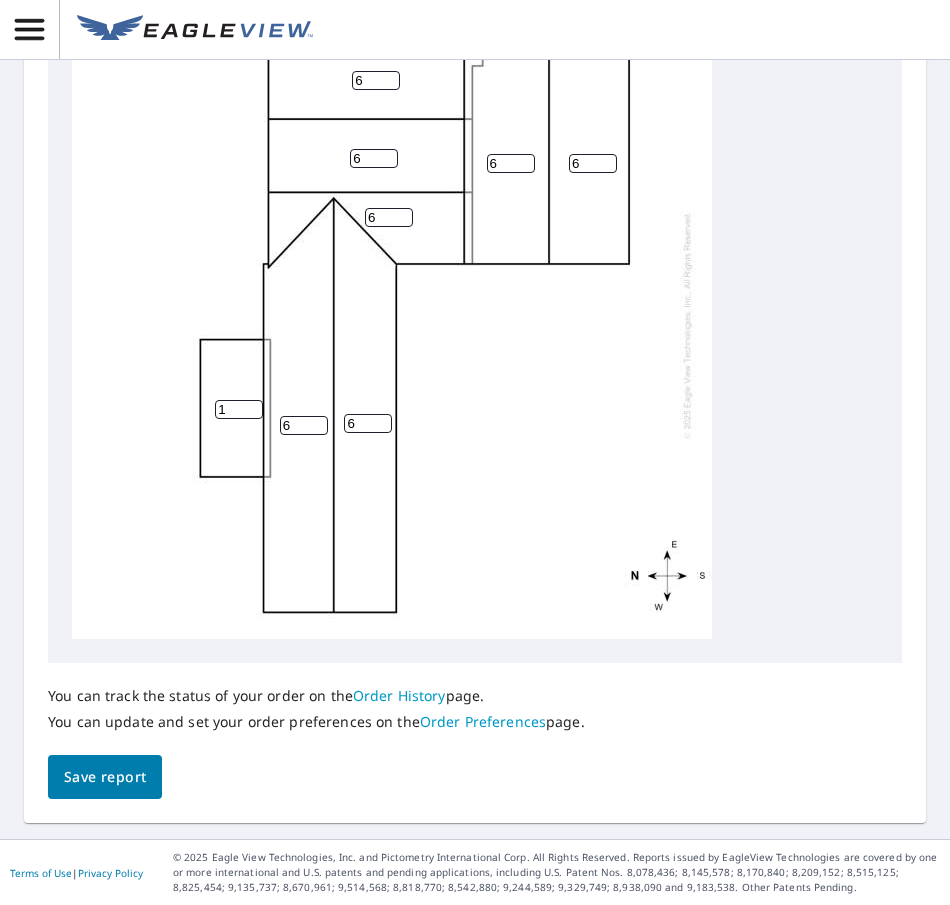 click on "1" at bounding box center [239, 409] 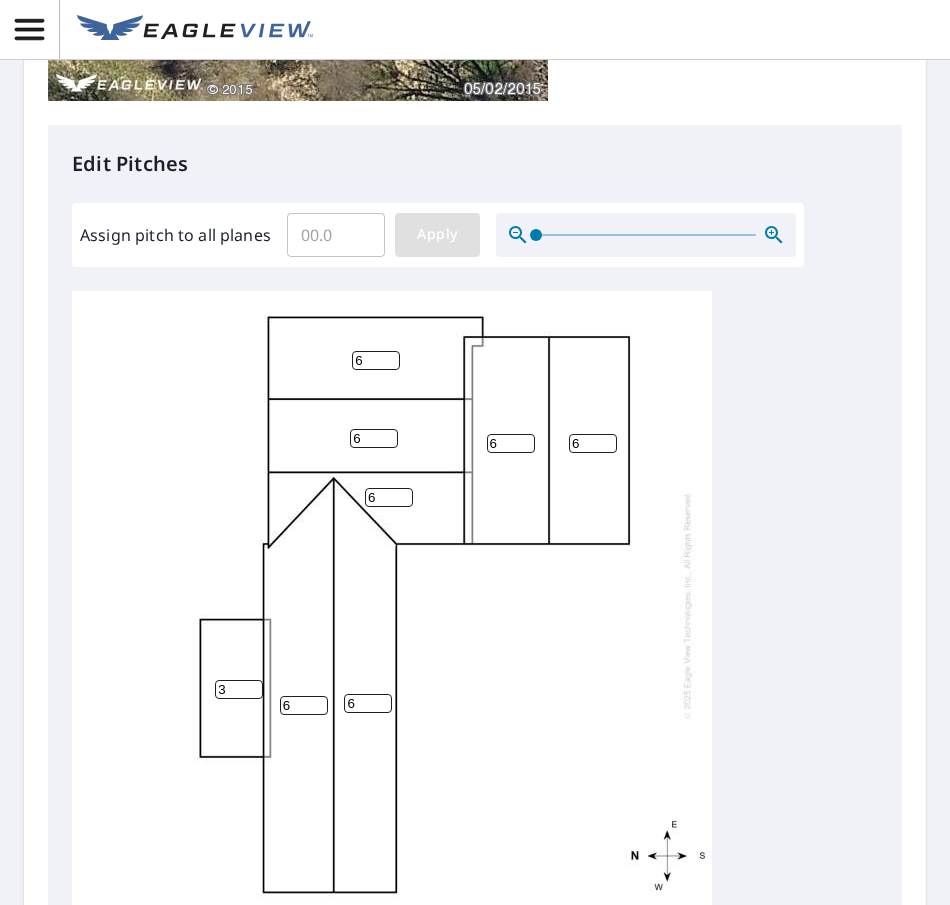 scroll, scrollTop: 670, scrollLeft: 0, axis: vertical 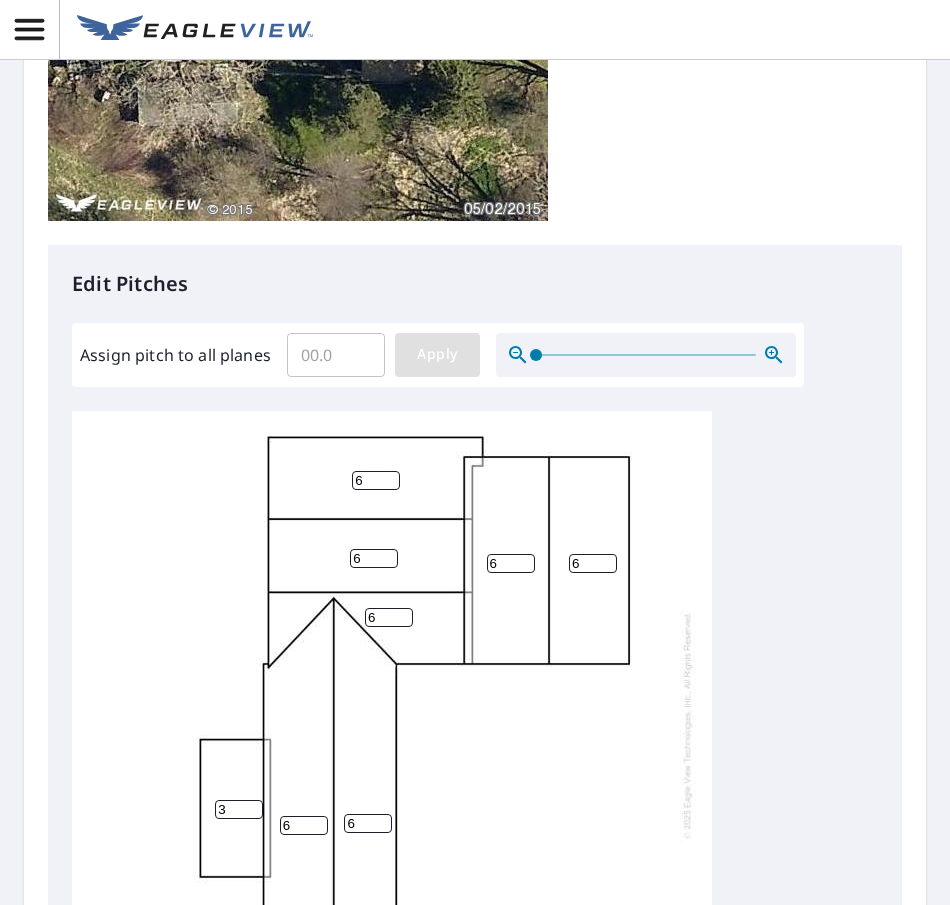 type on "3" 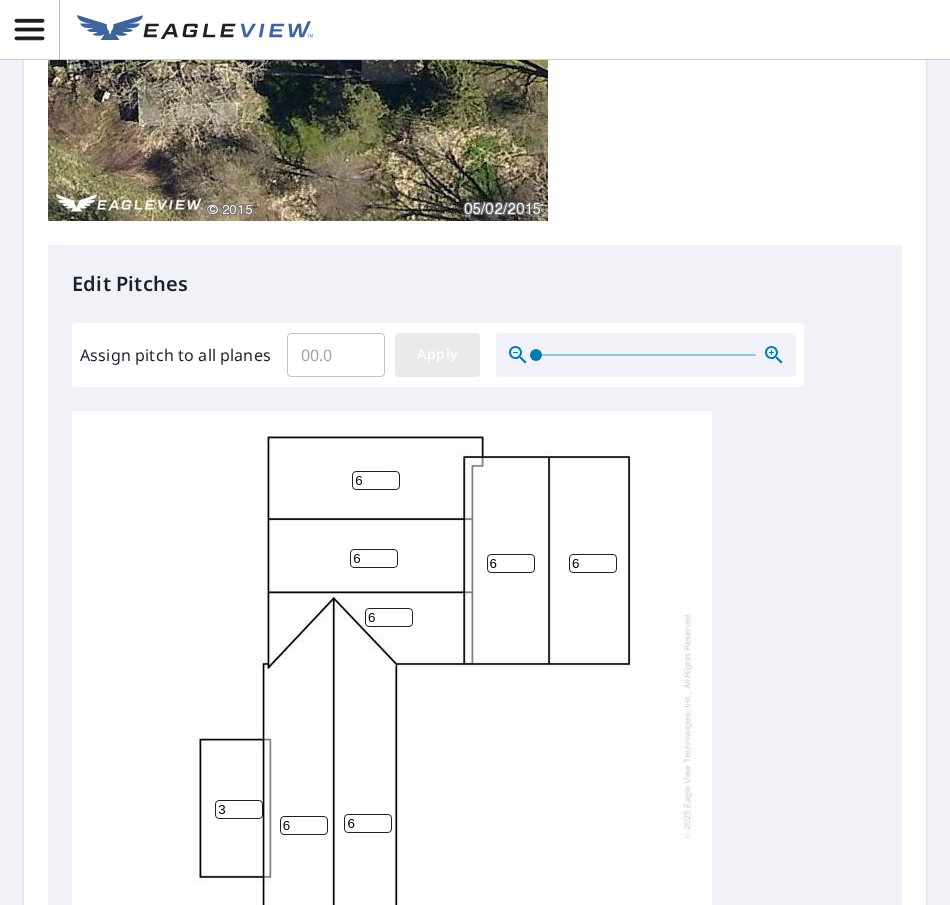 click on "Apply" at bounding box center [437, 354] 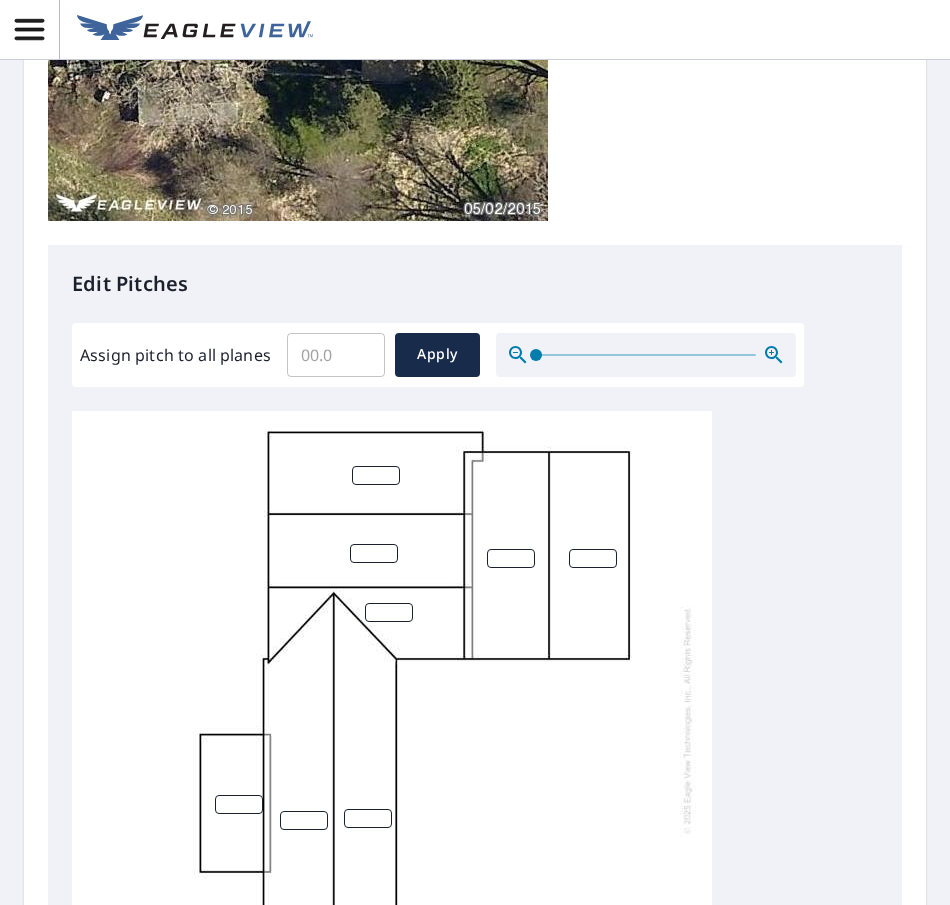 scroll, scrollTop: 20, scrollLeft: 0, axis: vertical 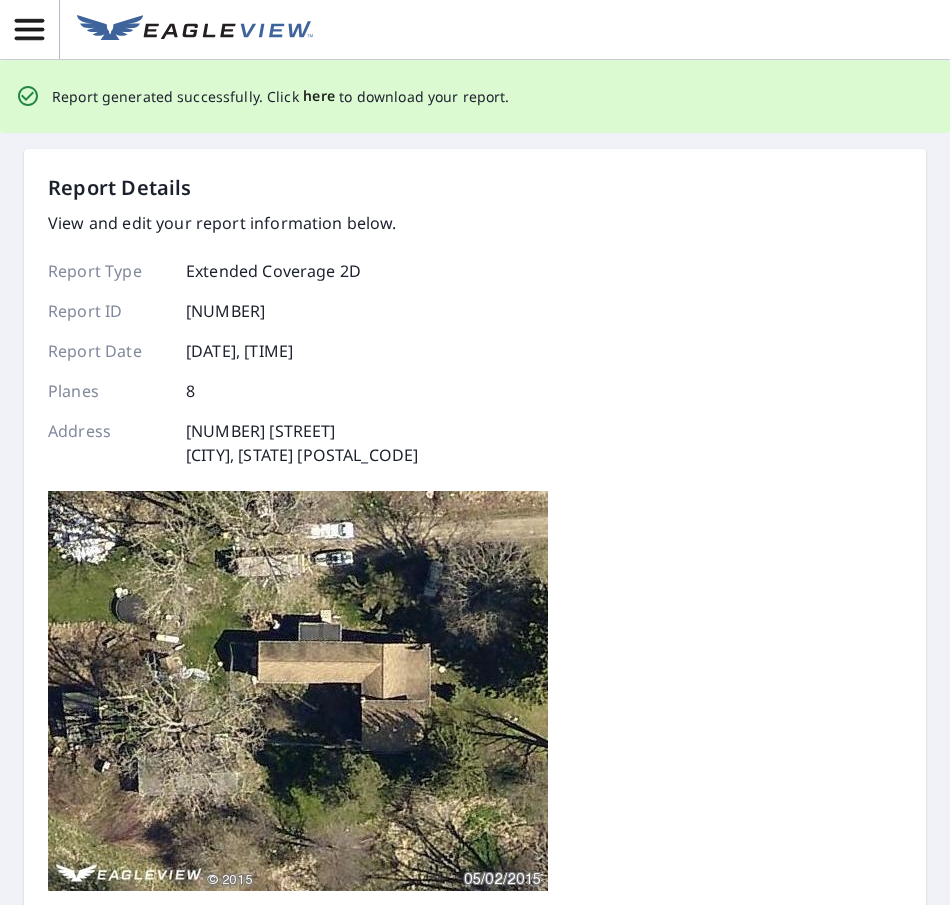 click on "here" at bounding box center (319, 96) 